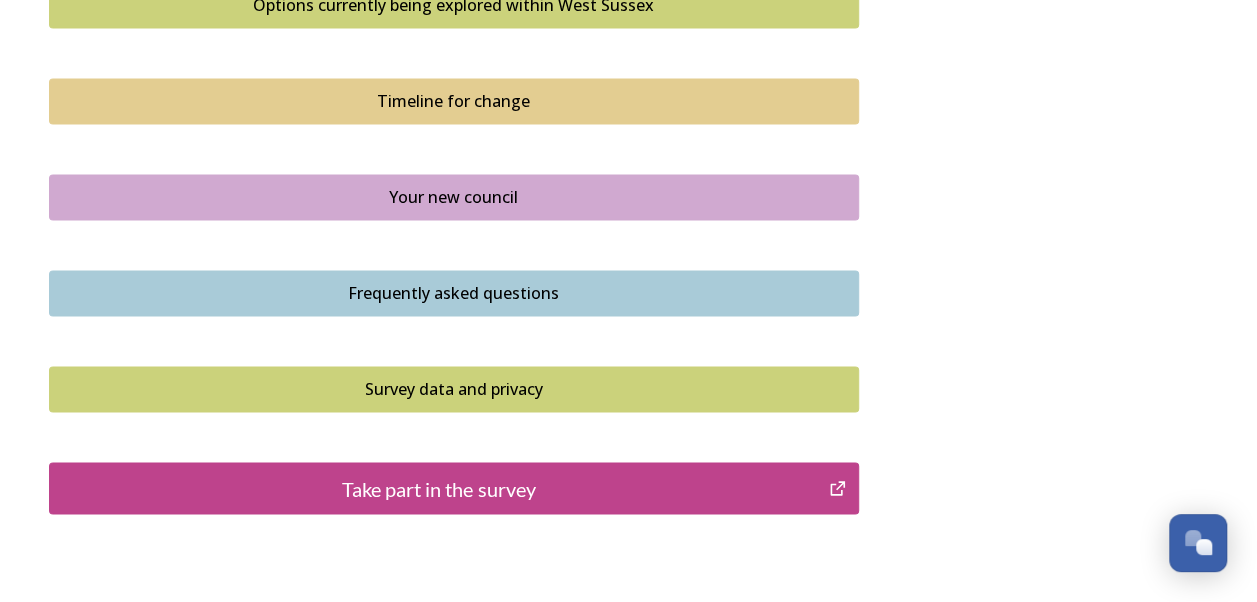 scroll, scrollTop: 1421, scrollLeft: 0, axis: vertical 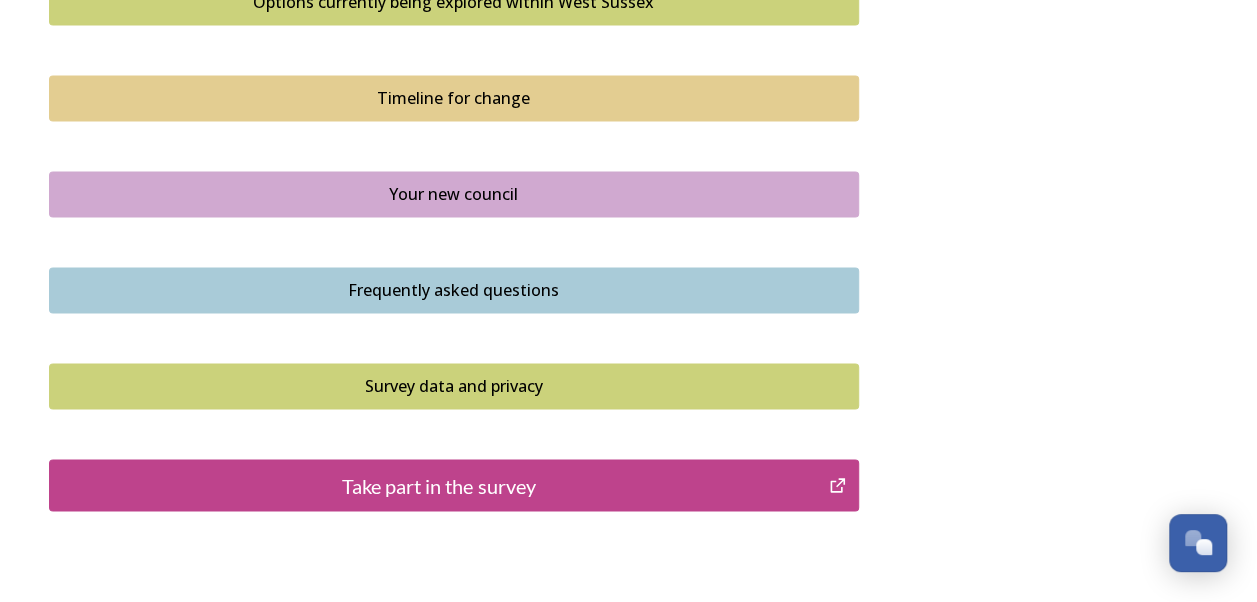 click on "Take part in the survey" at bounding box center [439, 485] 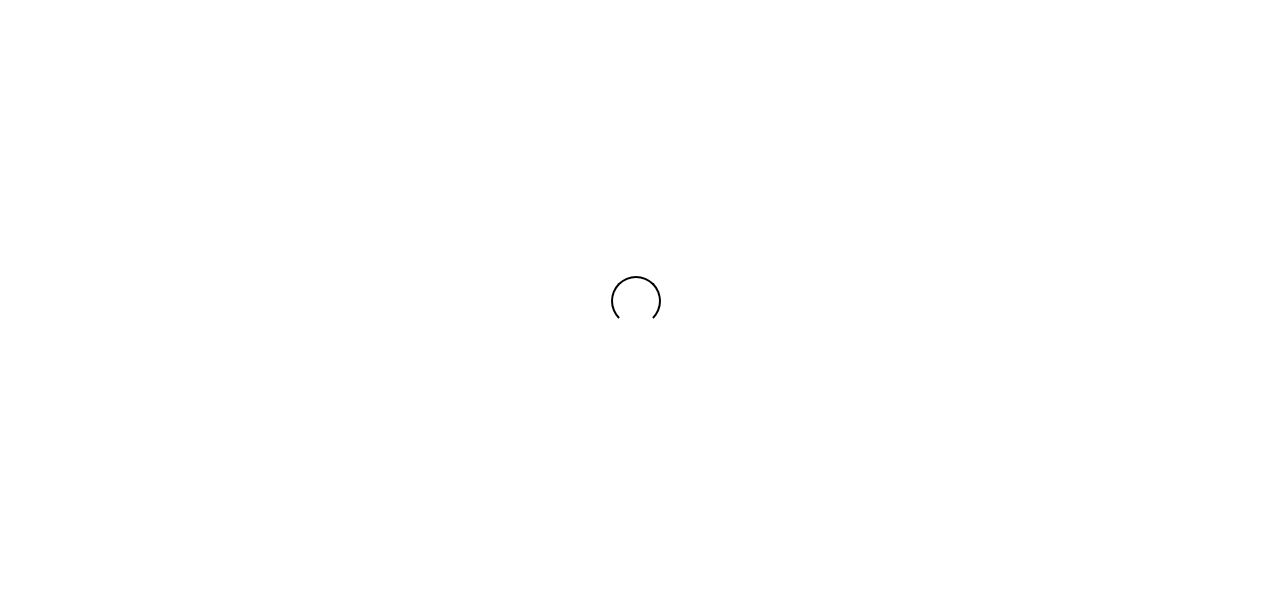 scroll, scrollTop: 0, scrollLeft: 0, axis: both 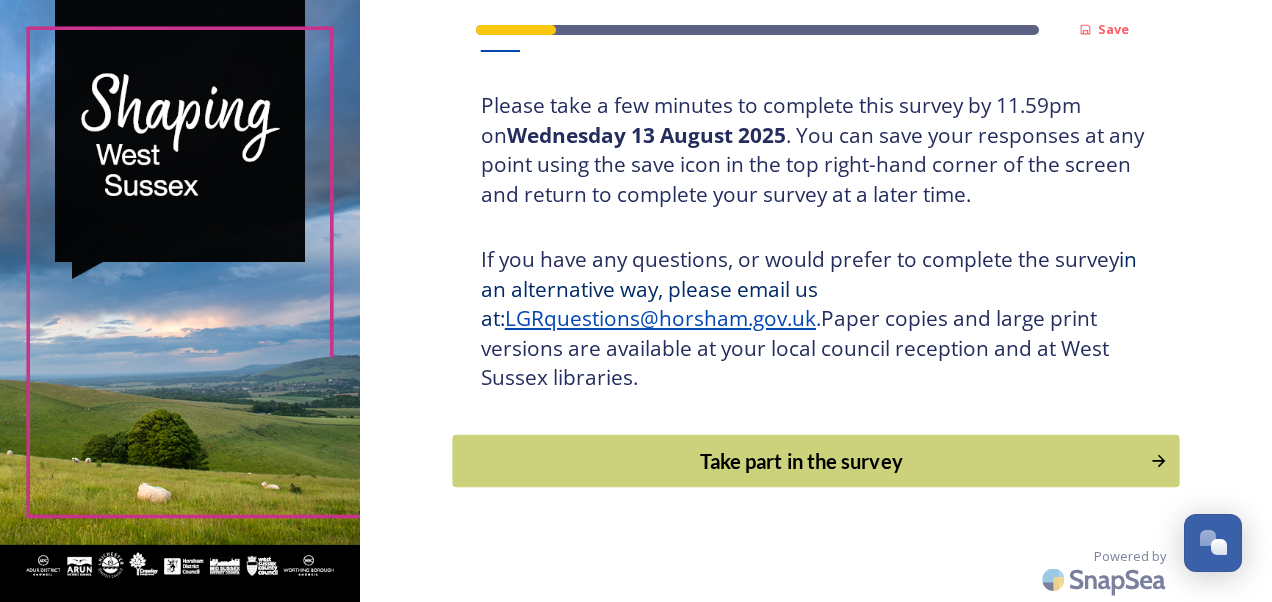 click on "Take part in the survey" at bounding box center [801, 461] 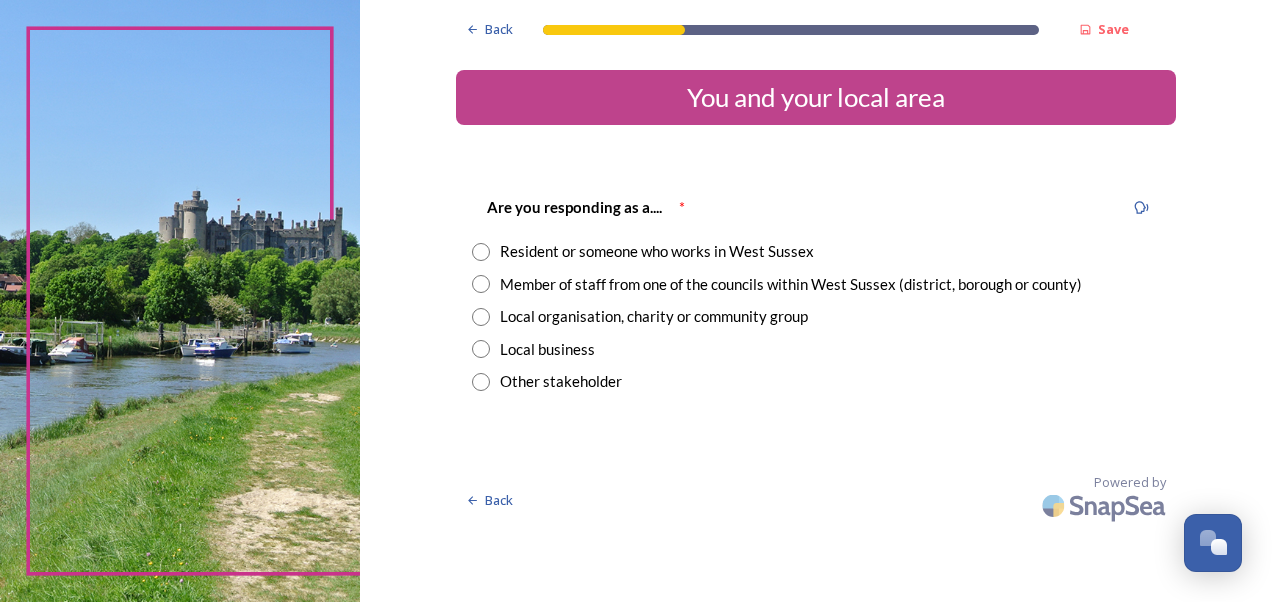 click at bounding box center [481, 252] 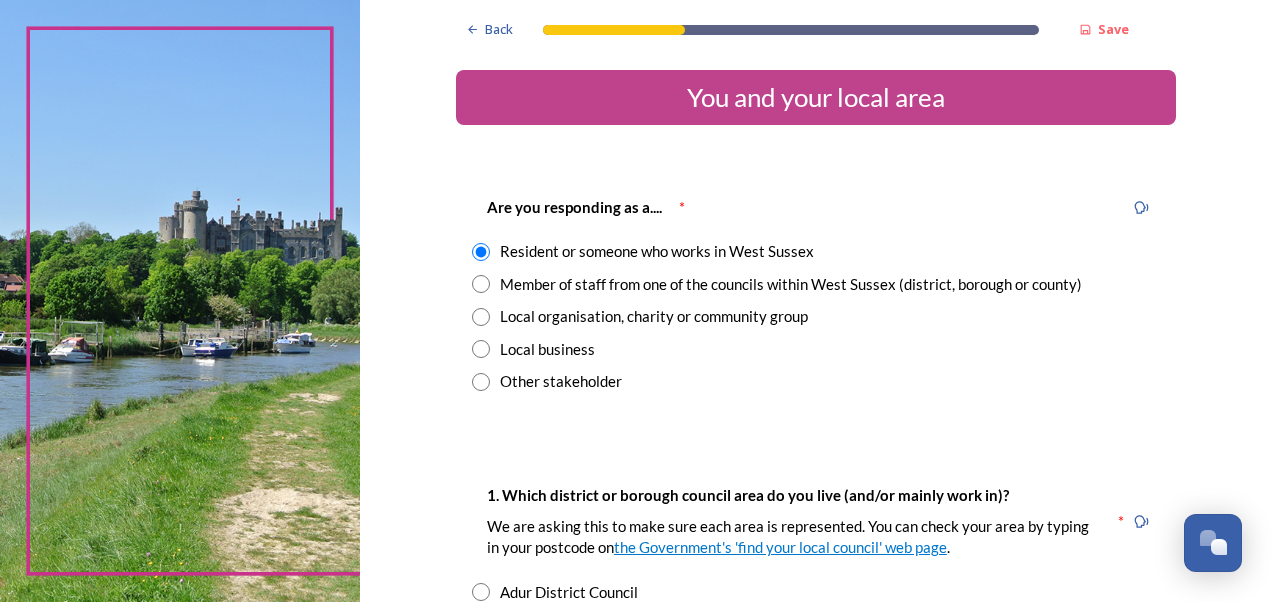 click at bounding box center (481, 284) 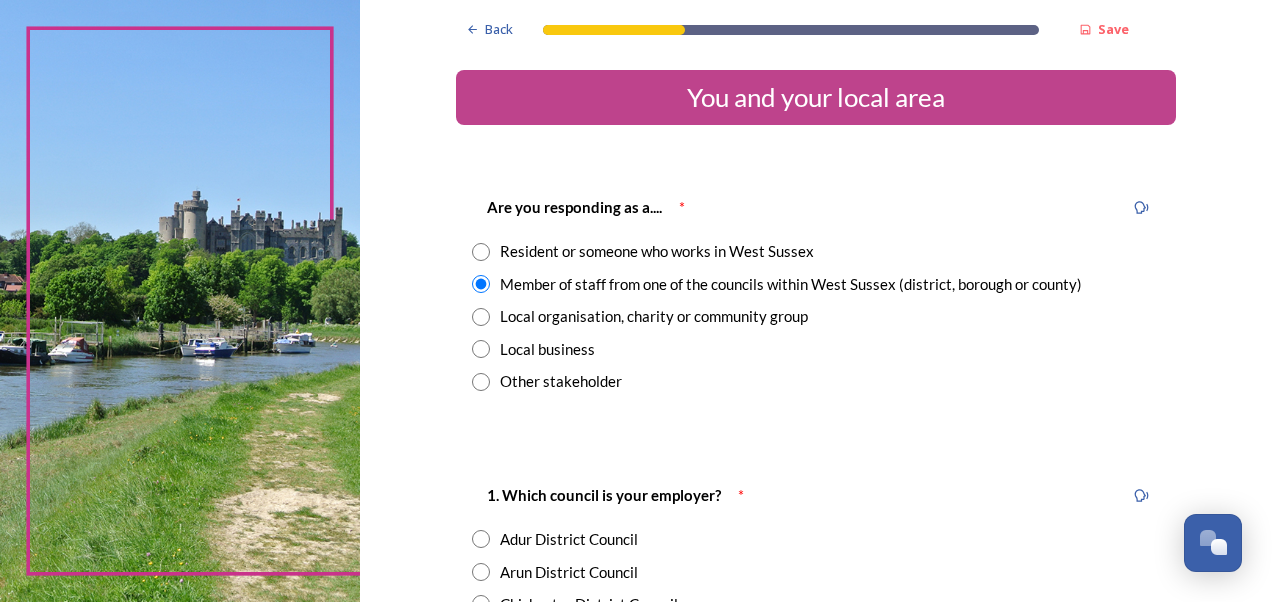 click at bounding box center [481, 252] 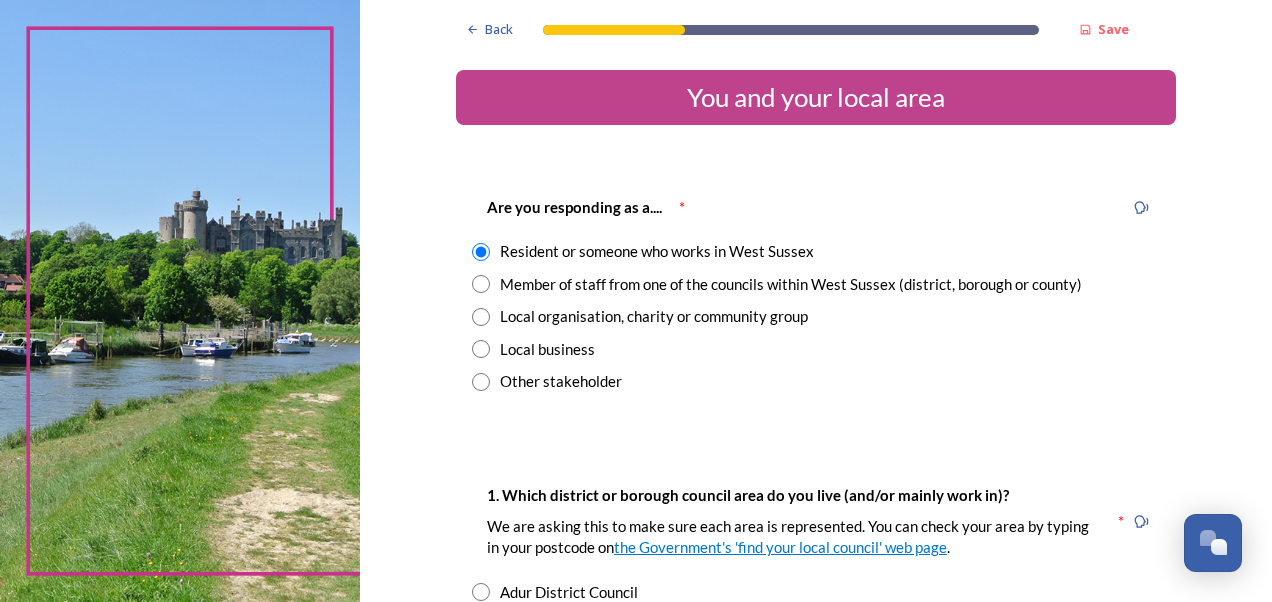 click at bounding box center (481, 284) 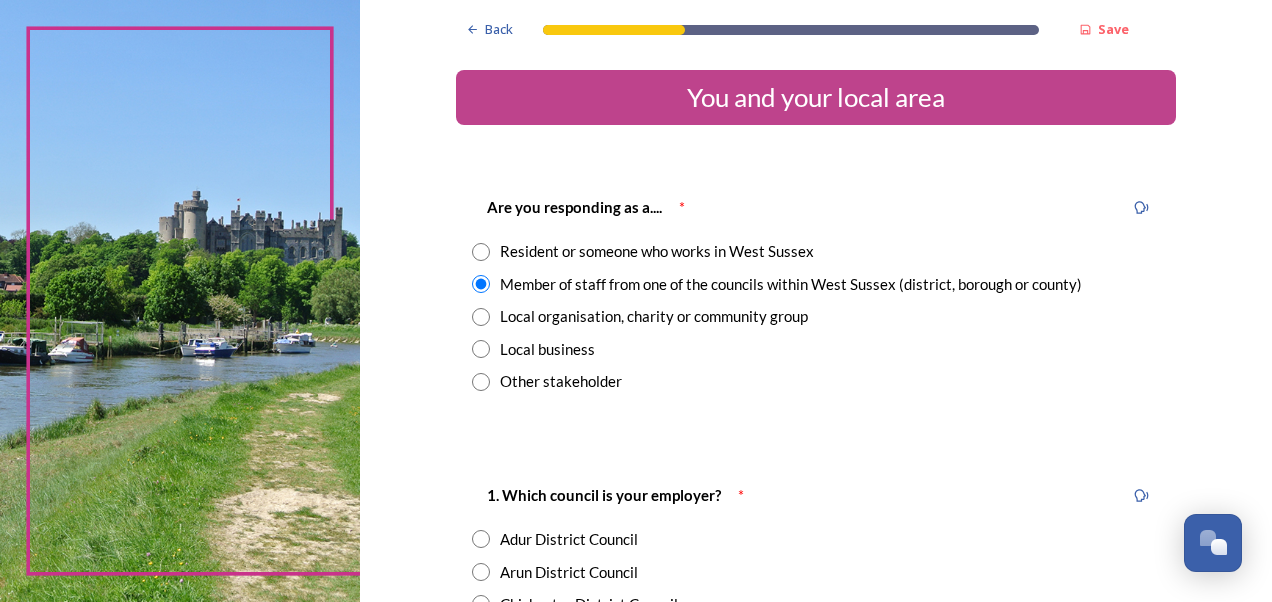 click at bounding box center [481, 252] 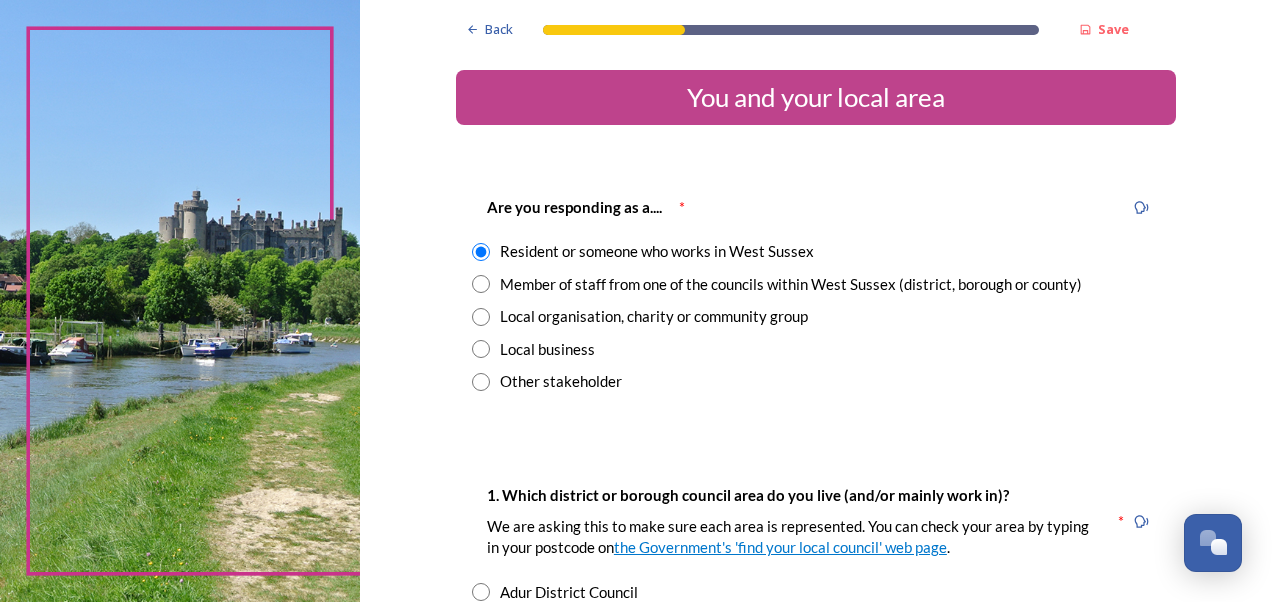 click at bounding box center (481, 284) 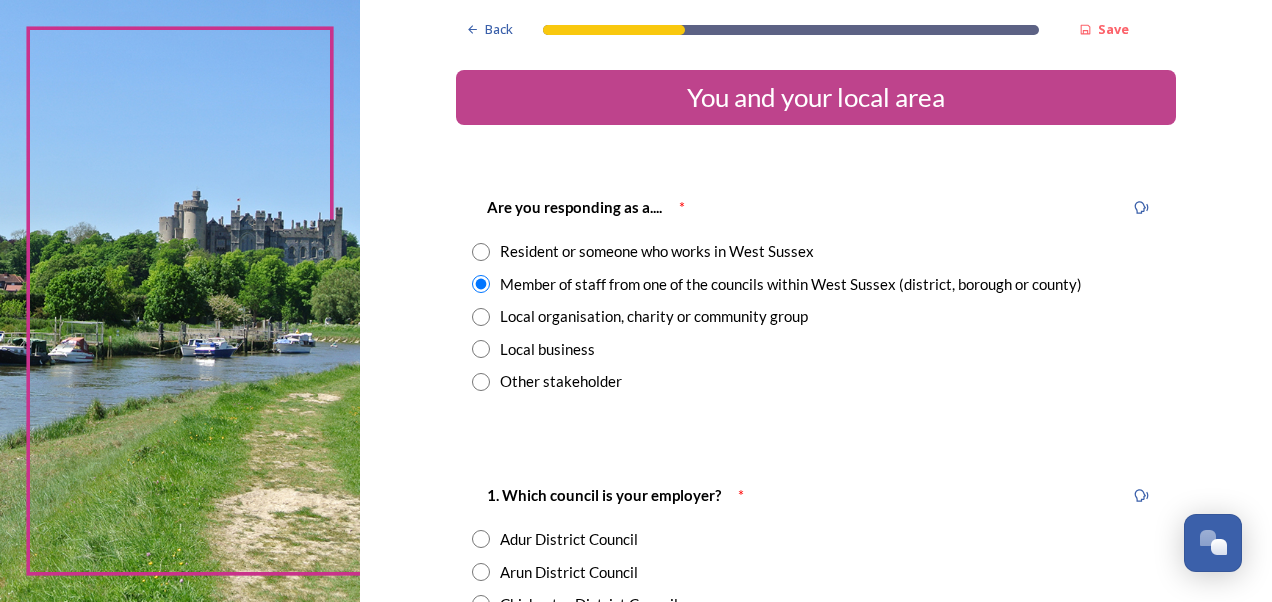 click at bounding box center [481, 252] 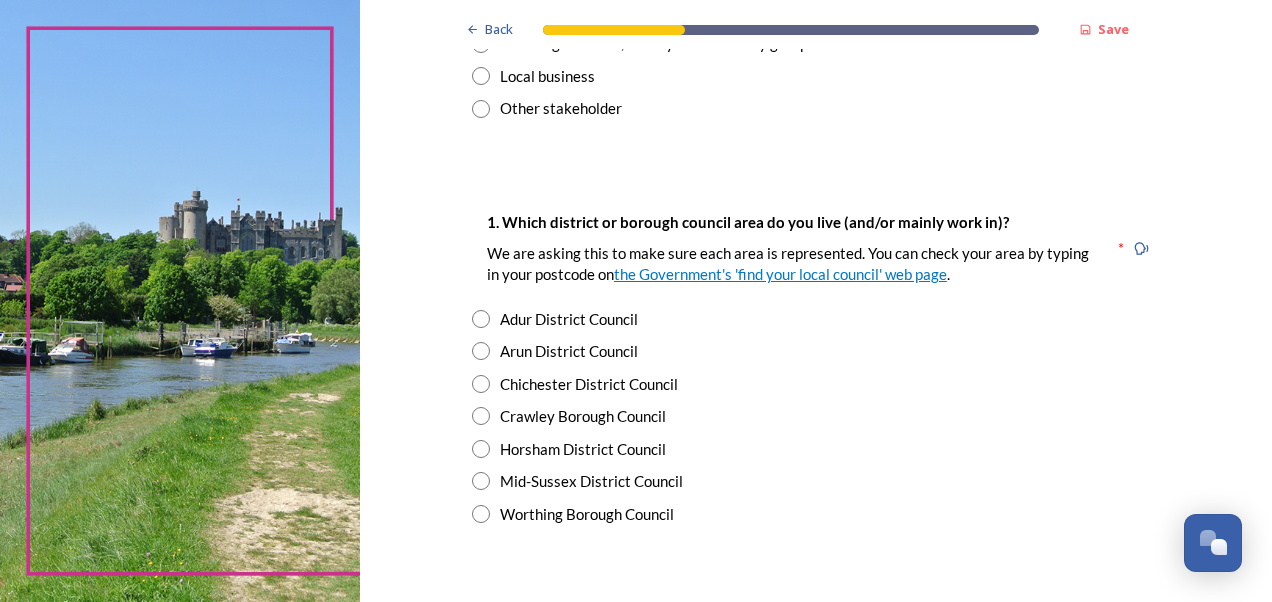 scroll, scrollTop: 283, scrollLeft: 0, axis: vertical 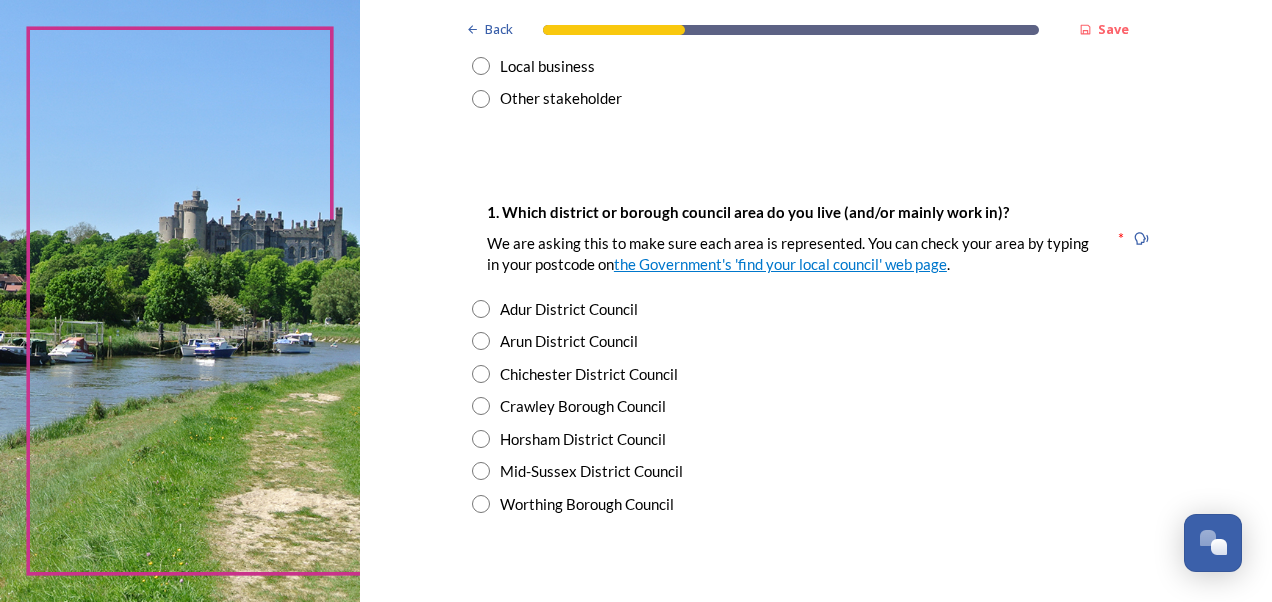 click at bounding box center [481, 341] 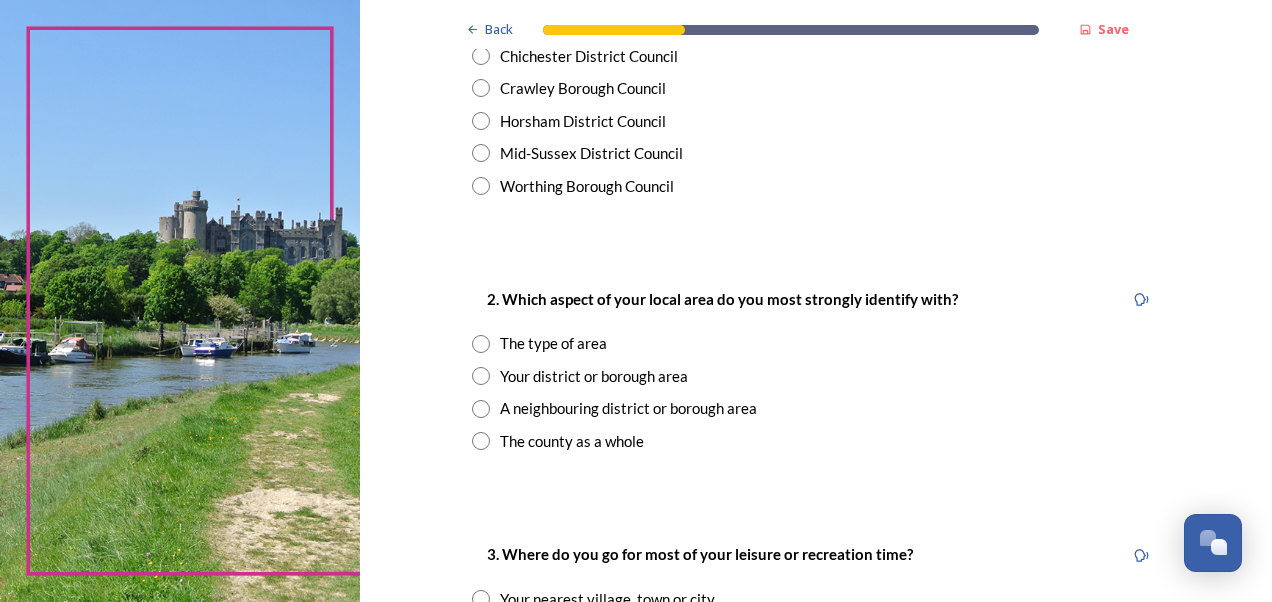 scroll, scrollTop: 616, scrollLeft: 0, axis: vertical 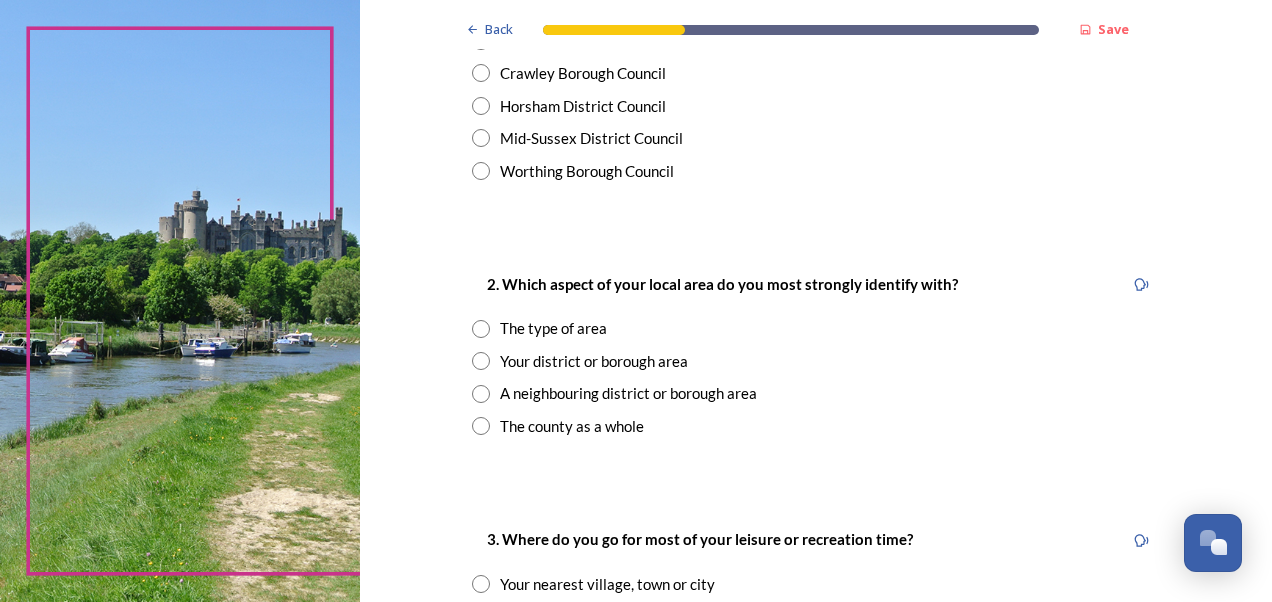 click at bounding box center (481, 394) 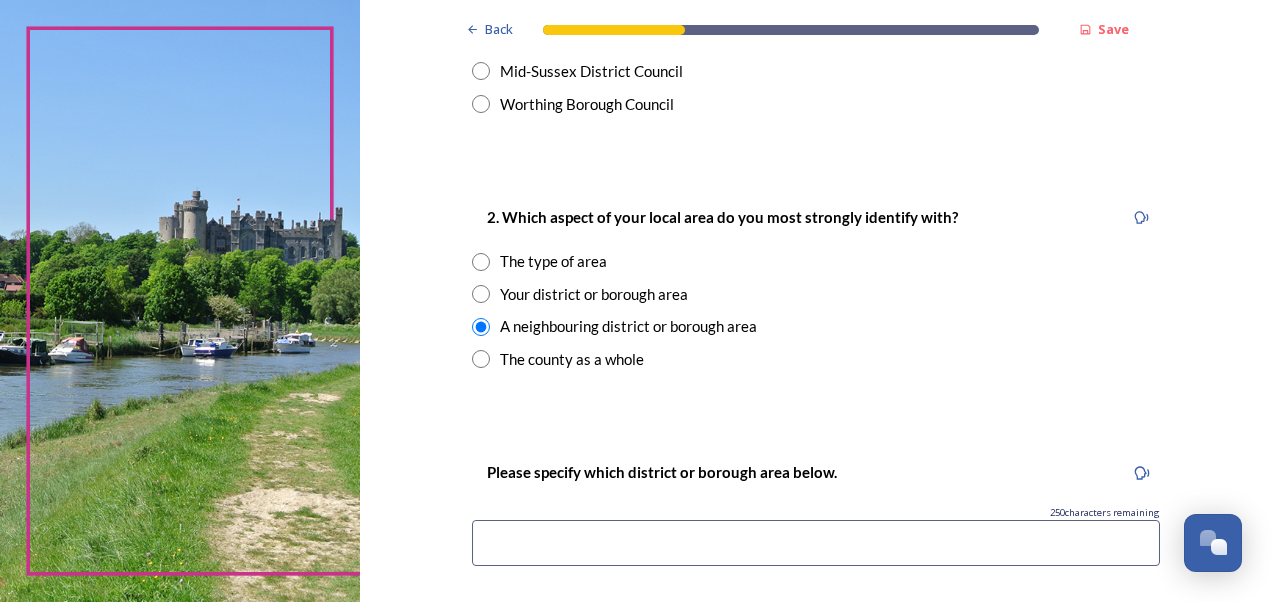 scroll, scrollTop: 695, scrollLeft: 0, axis: vertical 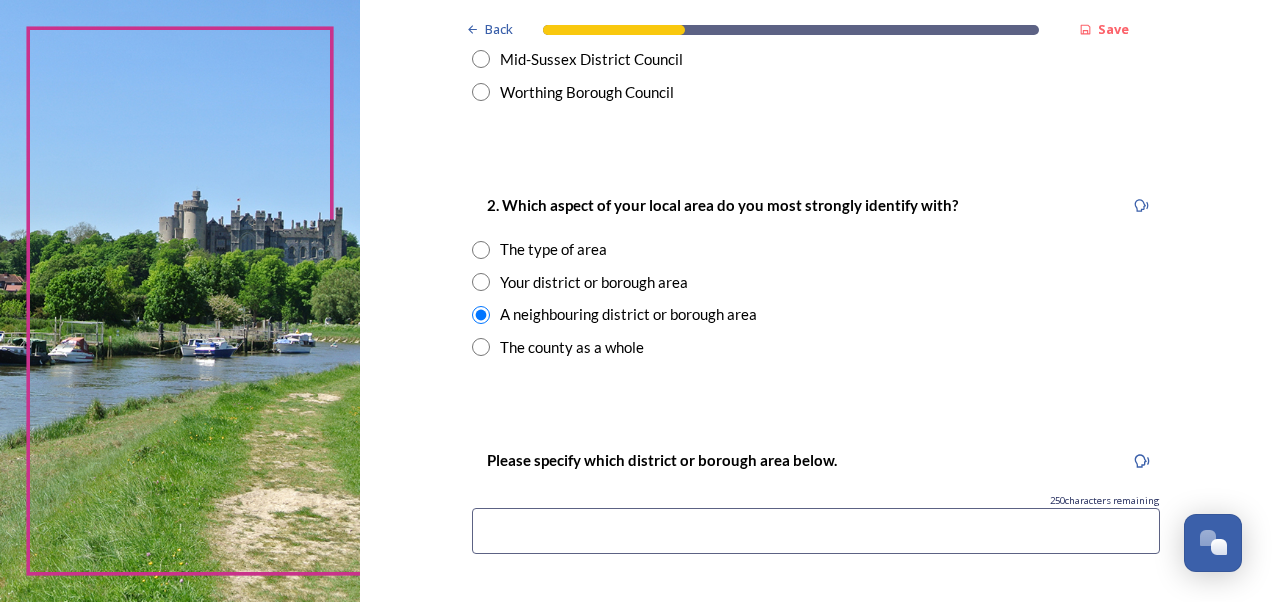 click at bounding box center (816, 531) 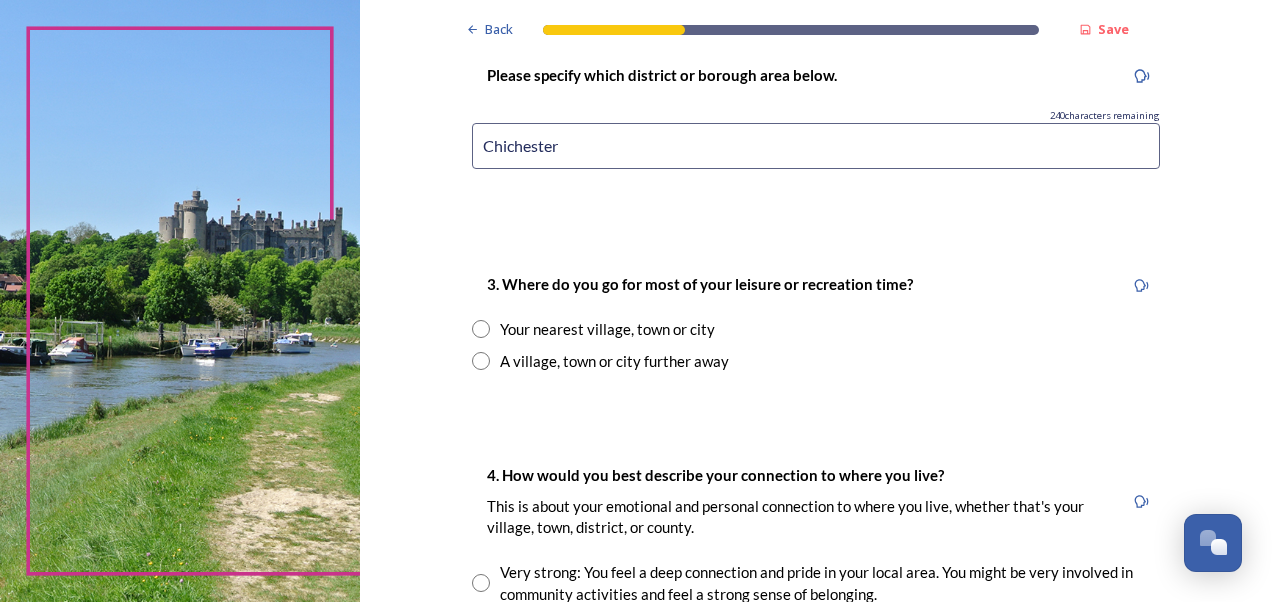 scroll, scrollTop: 1098, scrollLeft: 0, axis: vertical 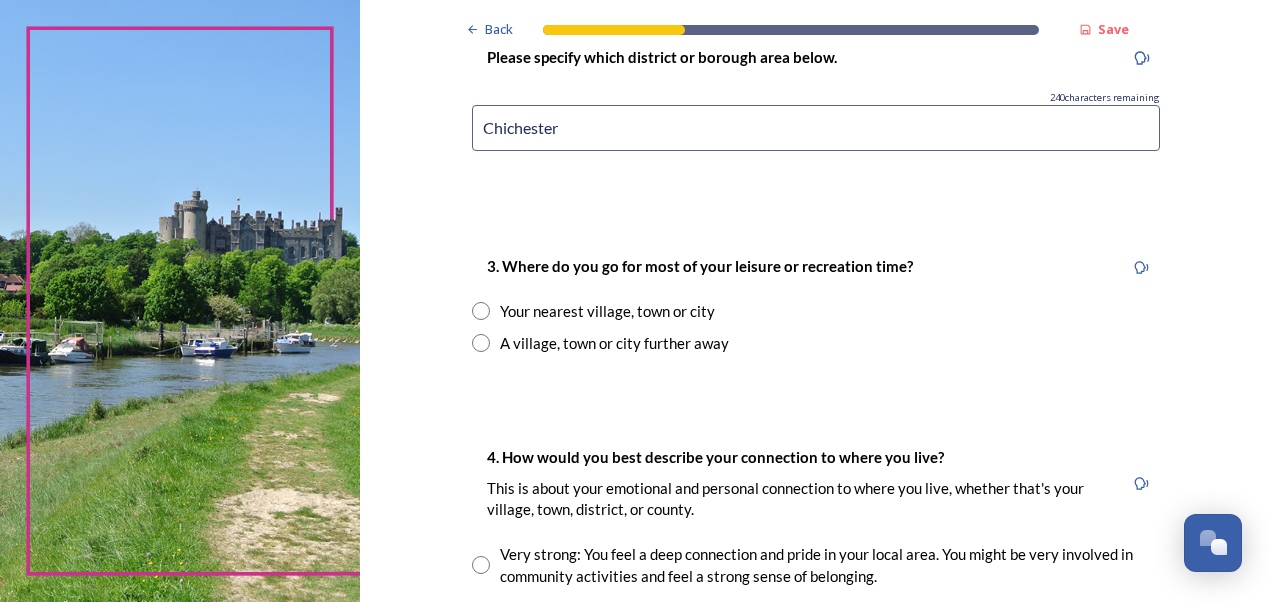 type on "Chichester" 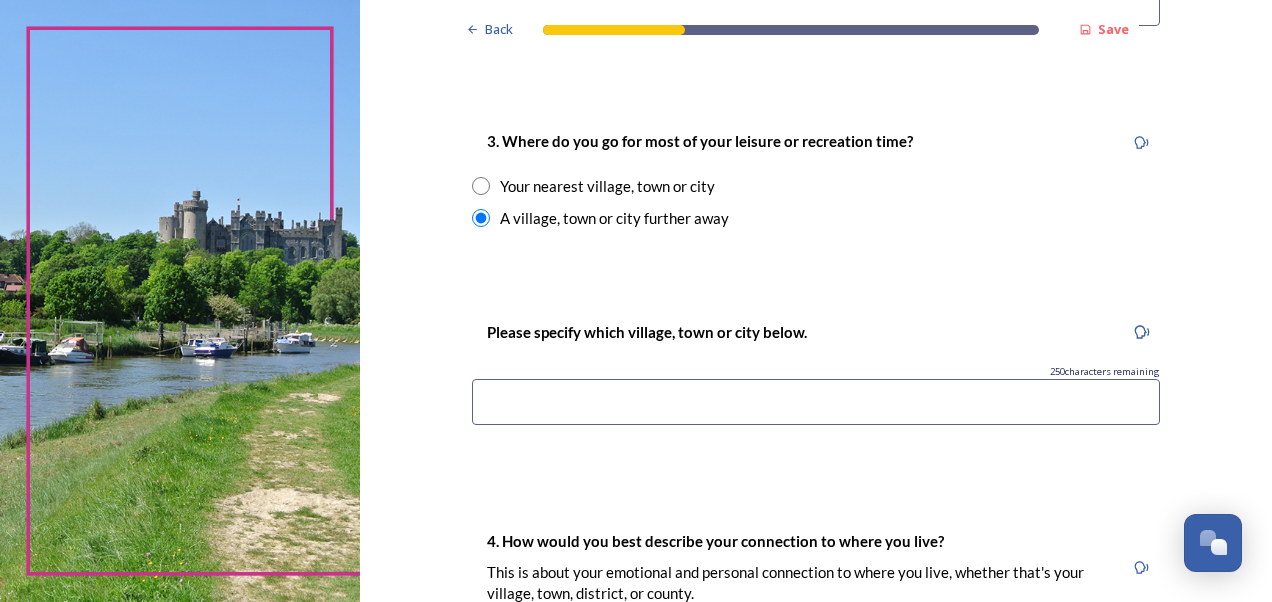 scroll, scrollTop: 1225, scrollLeft: 0, axis: vertical 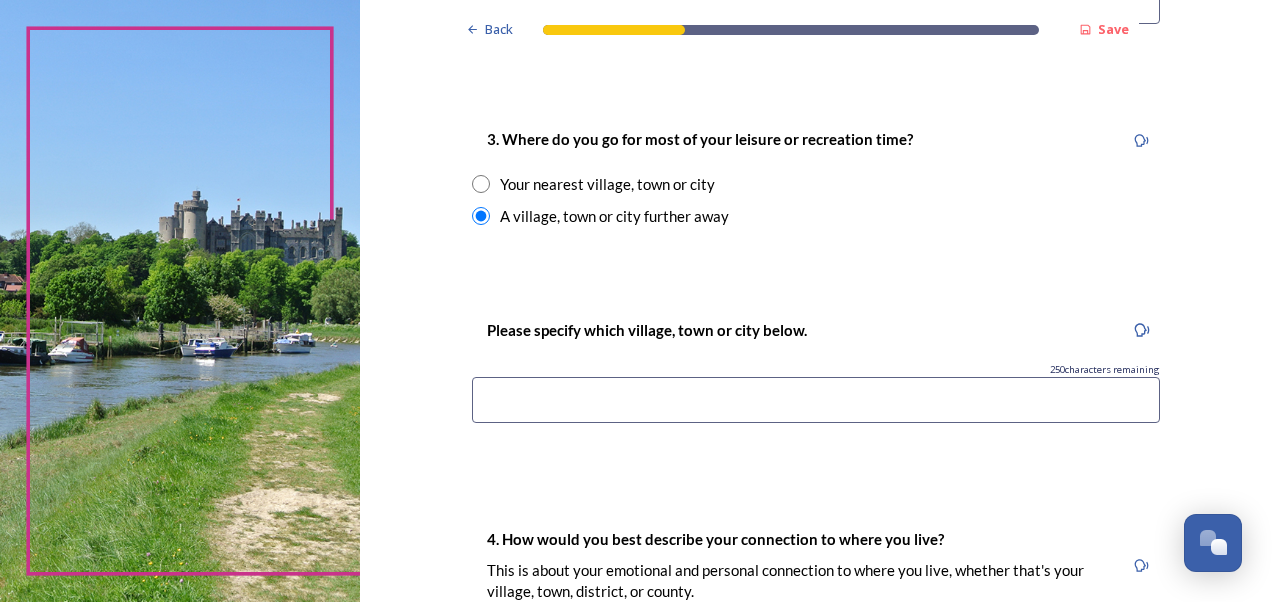 click at bounding box center [481, 184] 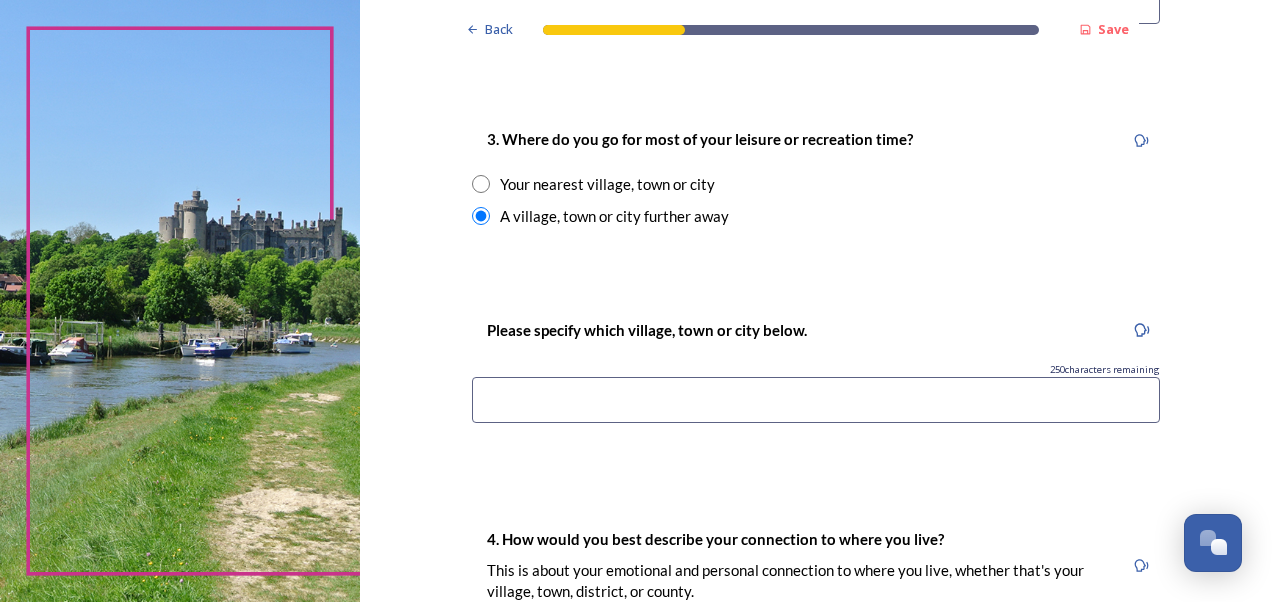 radio on "true" 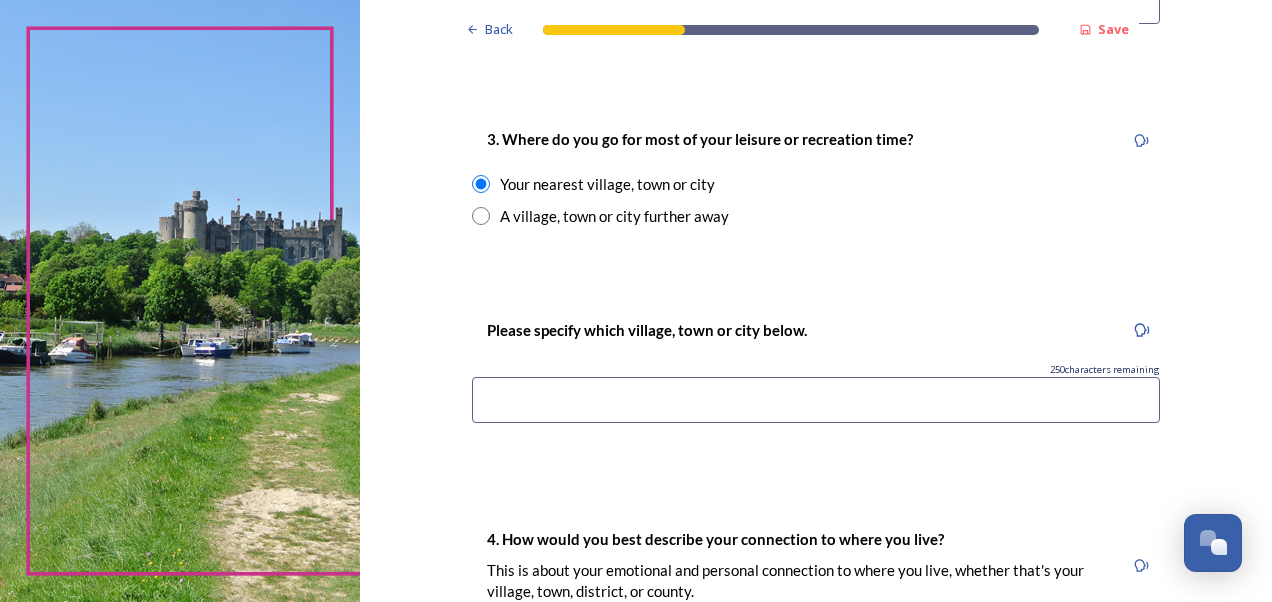 click at bounding box center (481, 216) 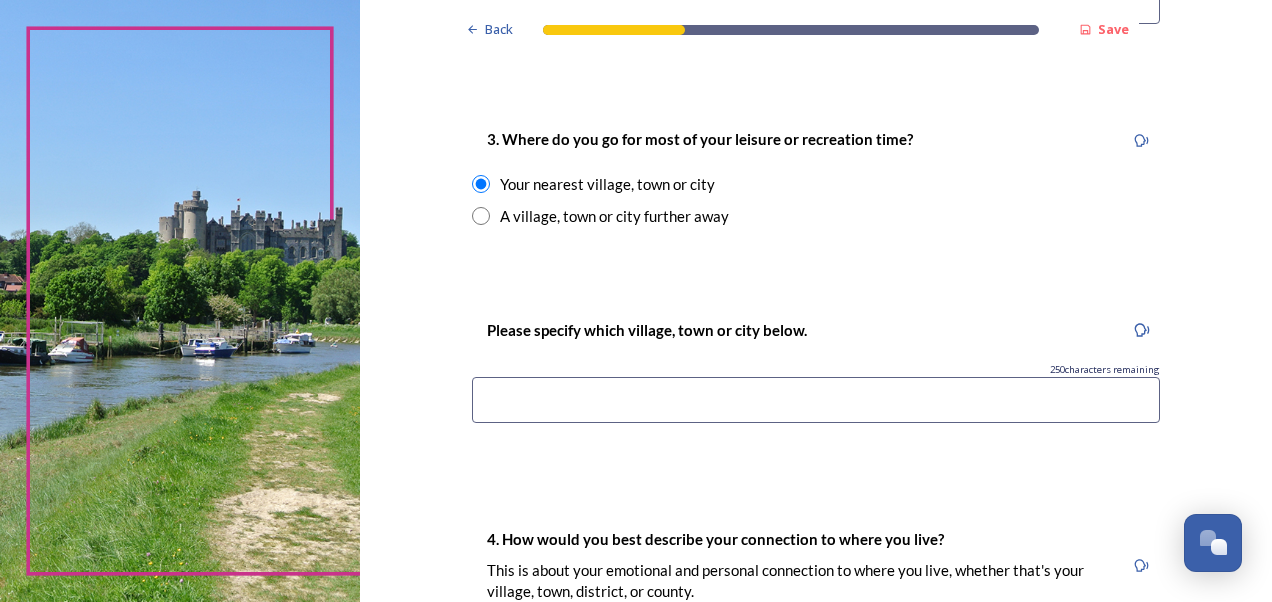 radio on "true" 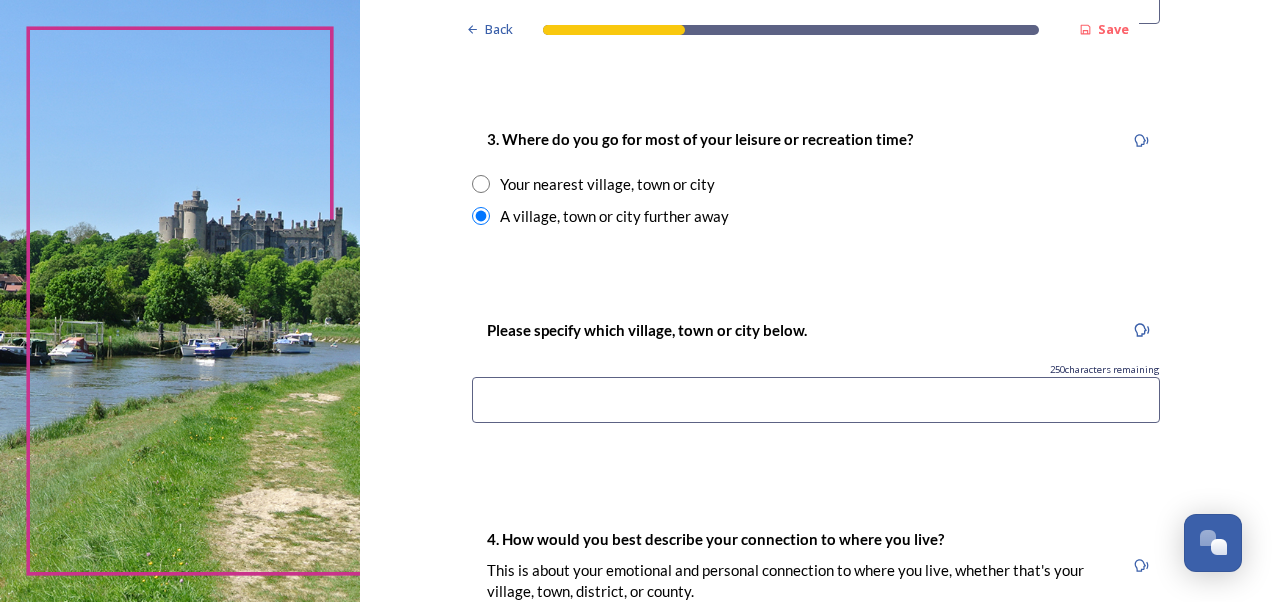 click at bounding box center [481, 184] 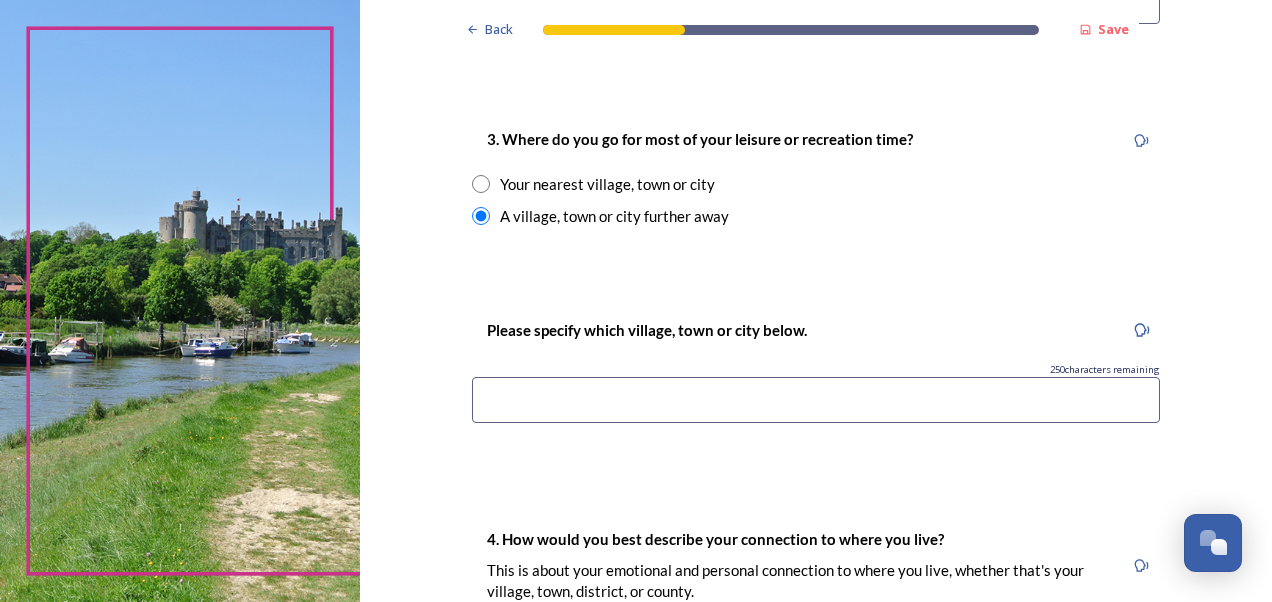 radio on "true" 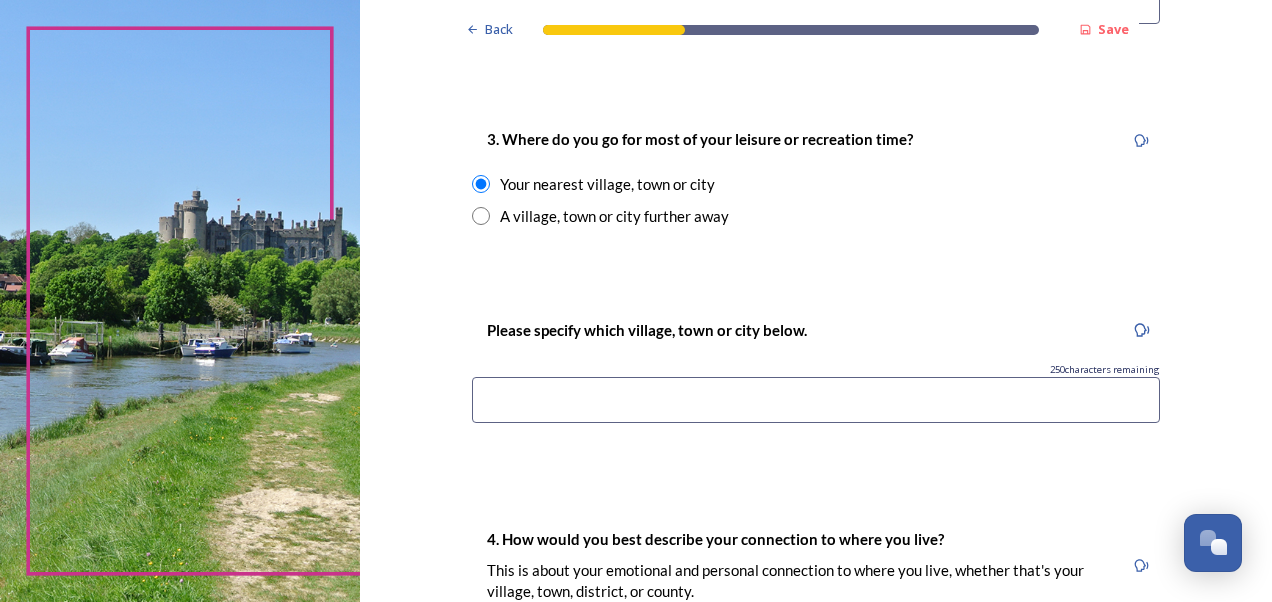 click at bounding box center (816, 400) 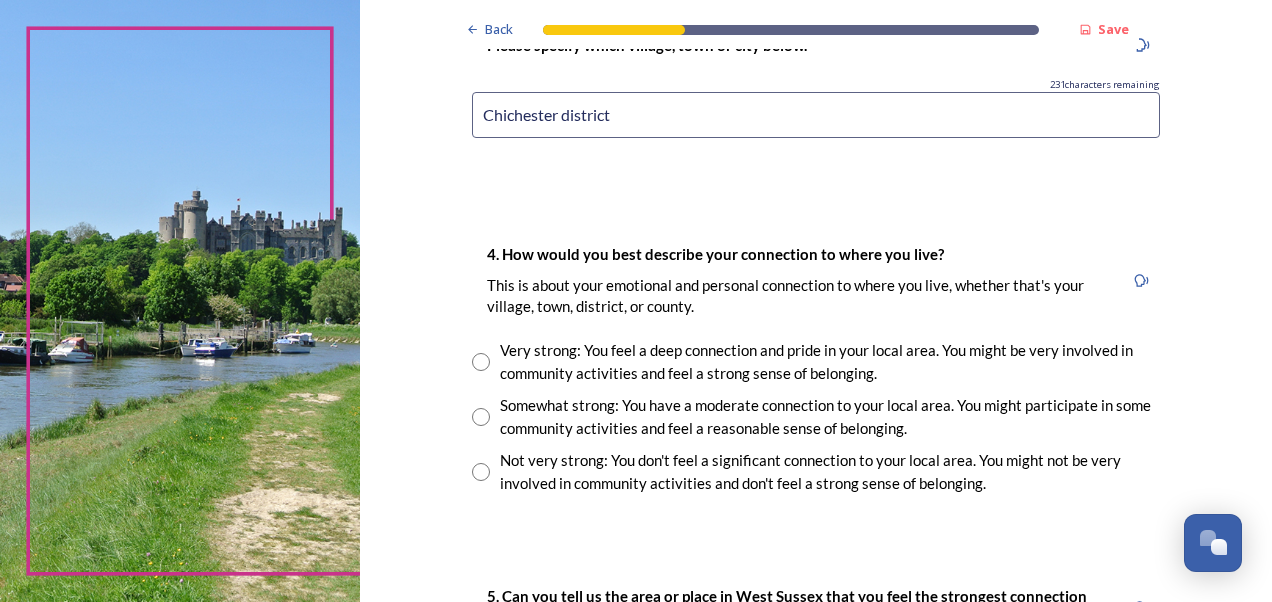 scroll, scrollTop: 1557, scrollLeft: 0, axis: vertical 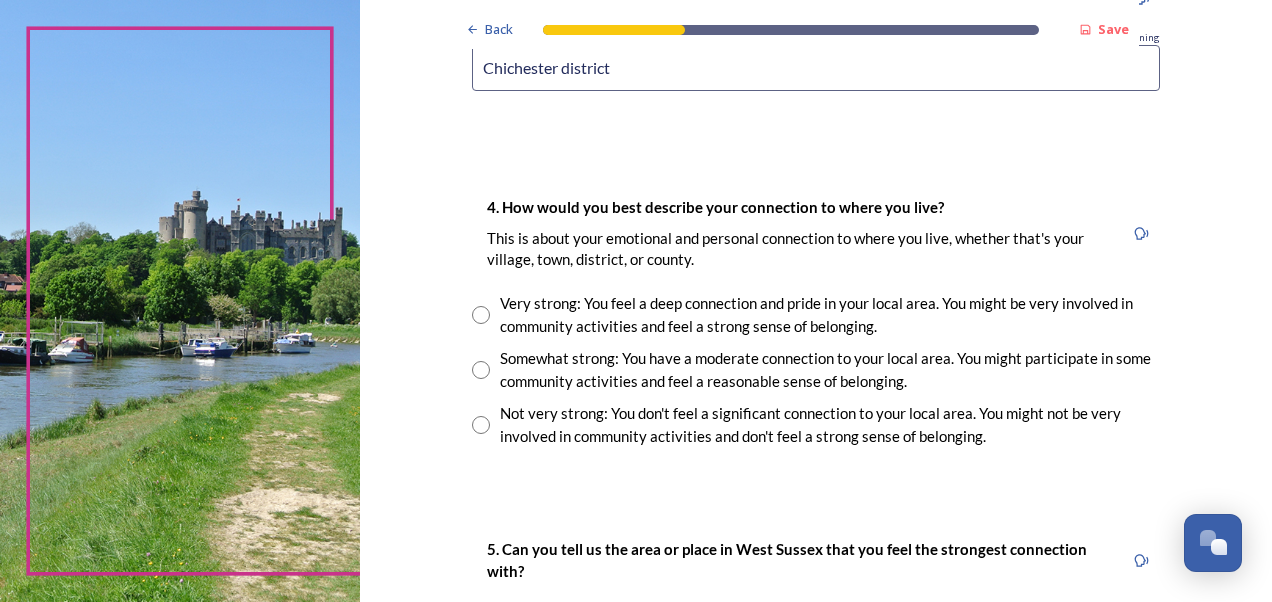 type on "Chichester district" 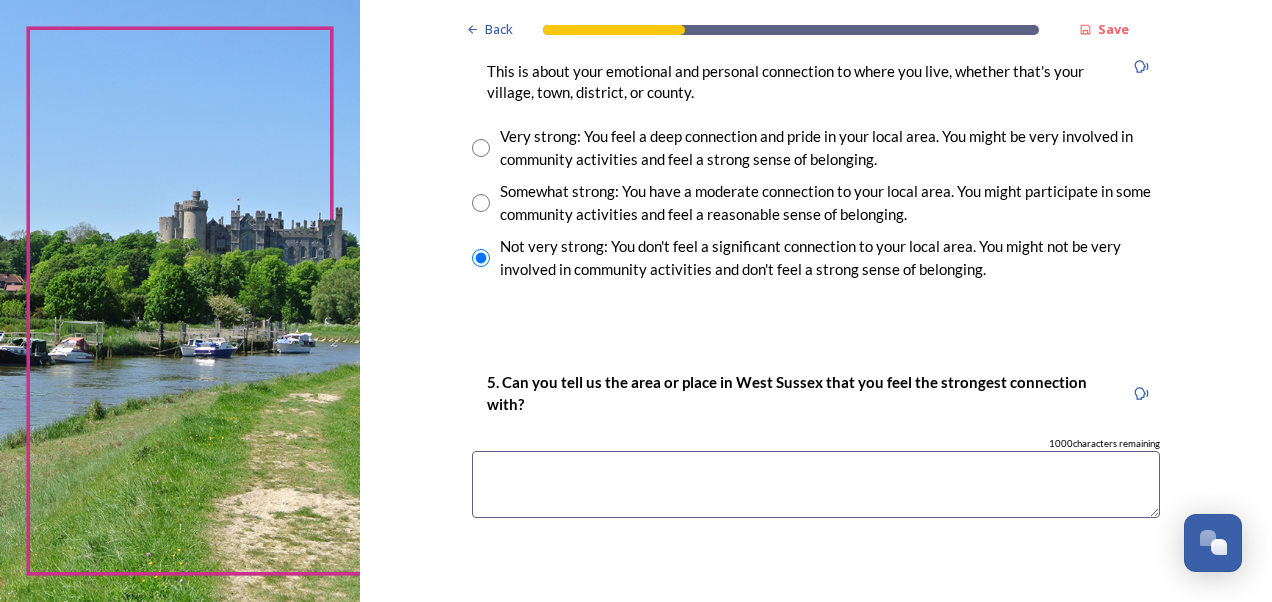 scroll, scrollTop: 1727, scrollLeft: 0, axis: vertical 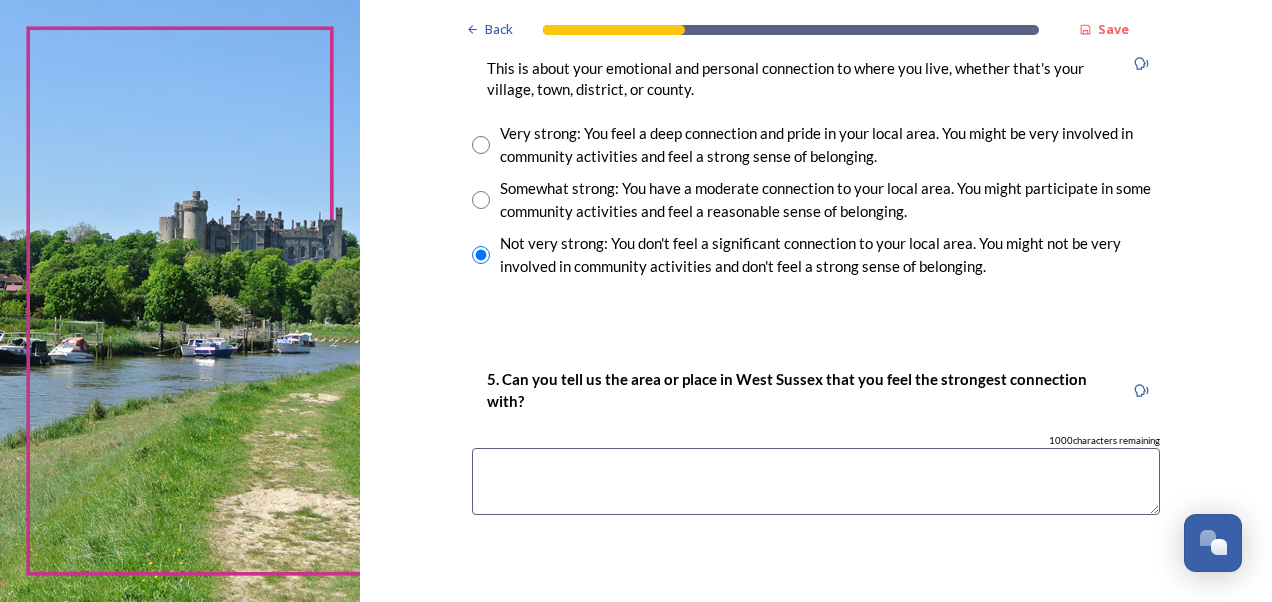 click at bounding box center [816, 481] 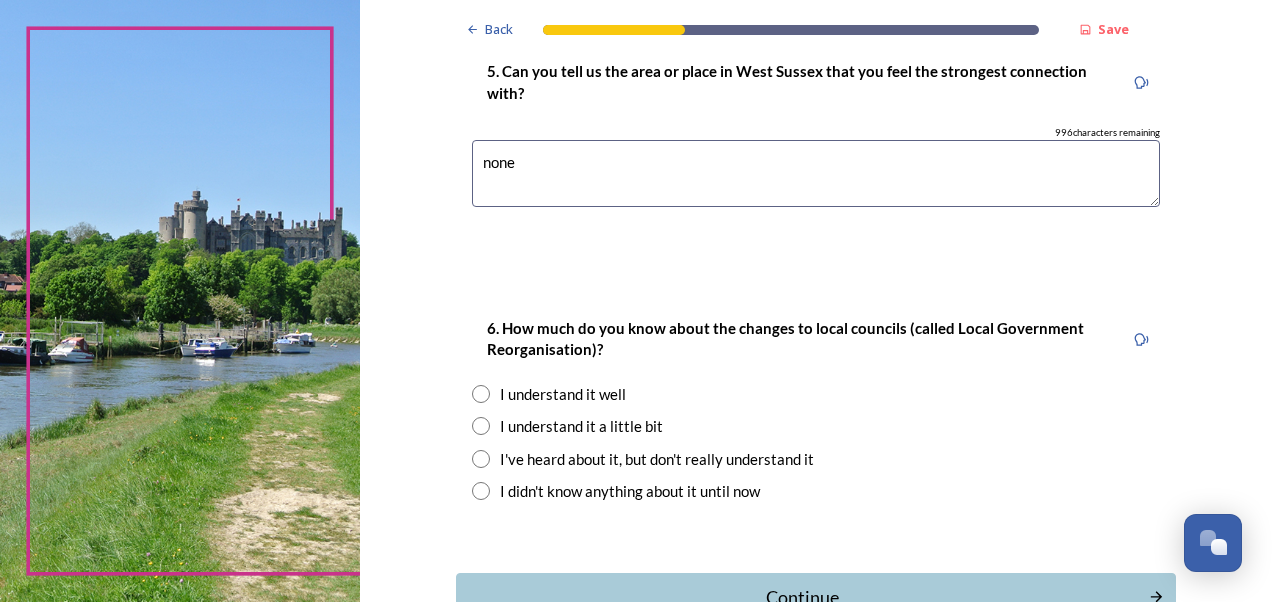 scroll, scrollTop: 2036, scrollLeft: 0, axis: vertical 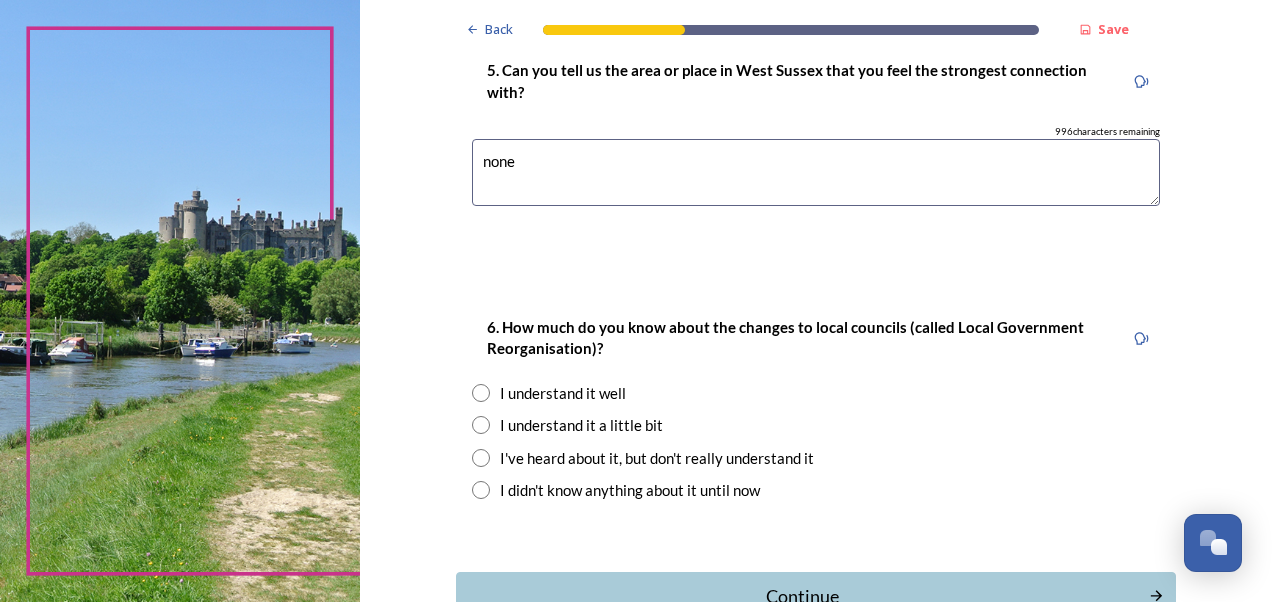 type on "none" 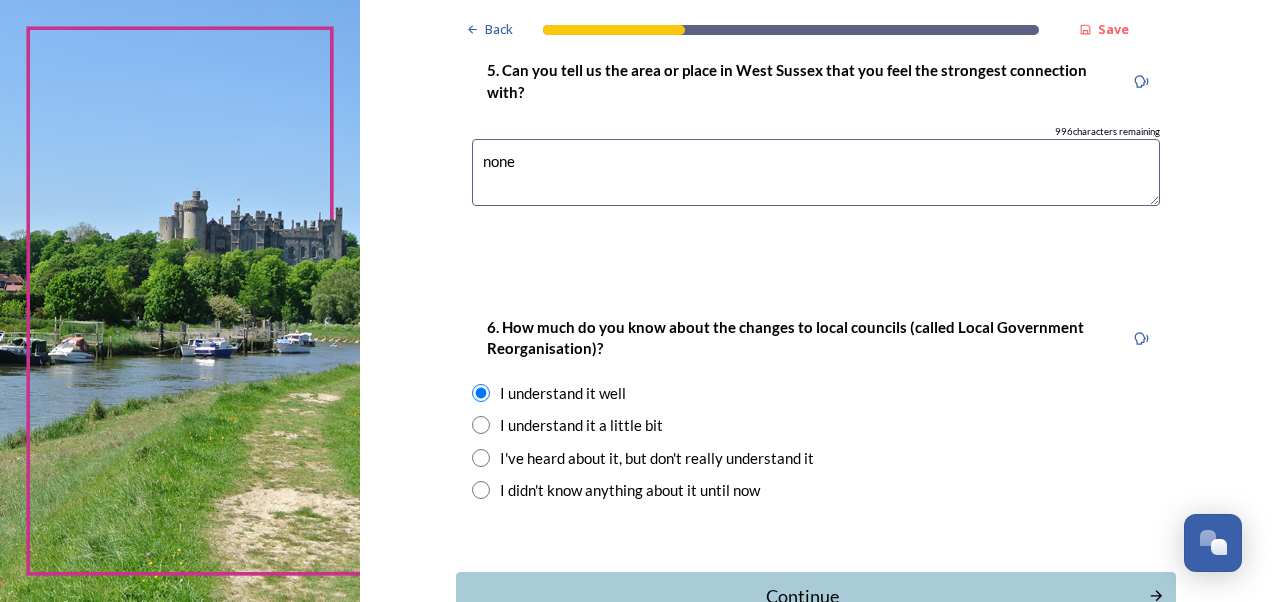 scroll, scrollTop: 2168, scrollLeft: 0, axis: vertical 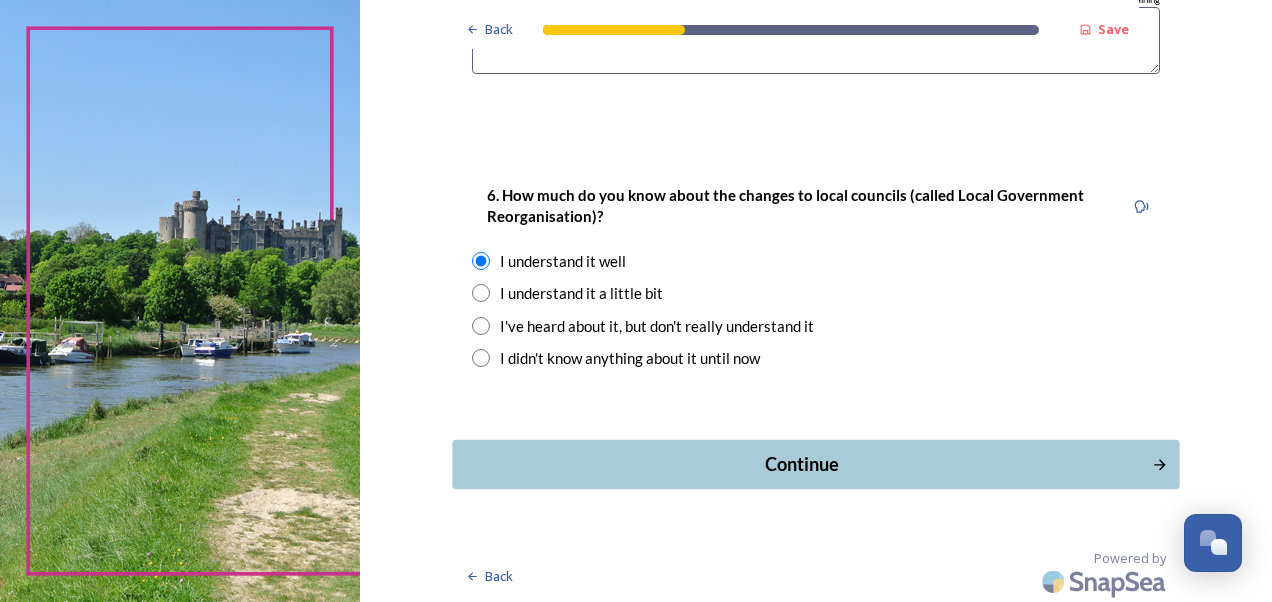 click on "Continue" at bounding box center (801, 464) 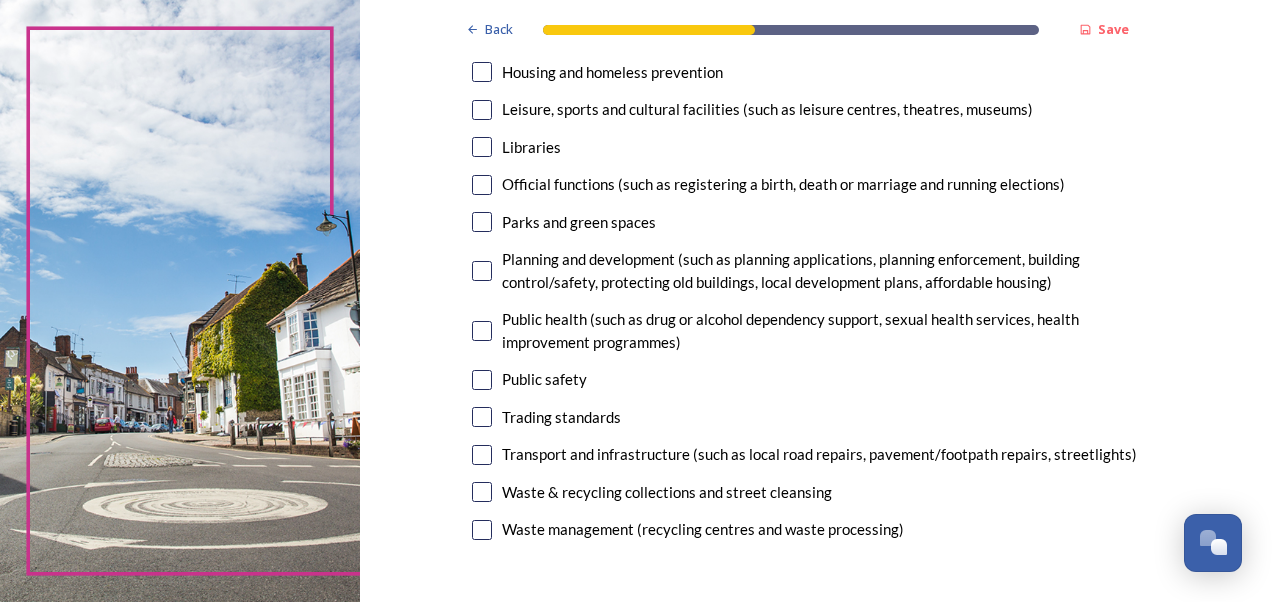 scroll, scrollTop: 585, scrollLeft: 0, axis: vertical 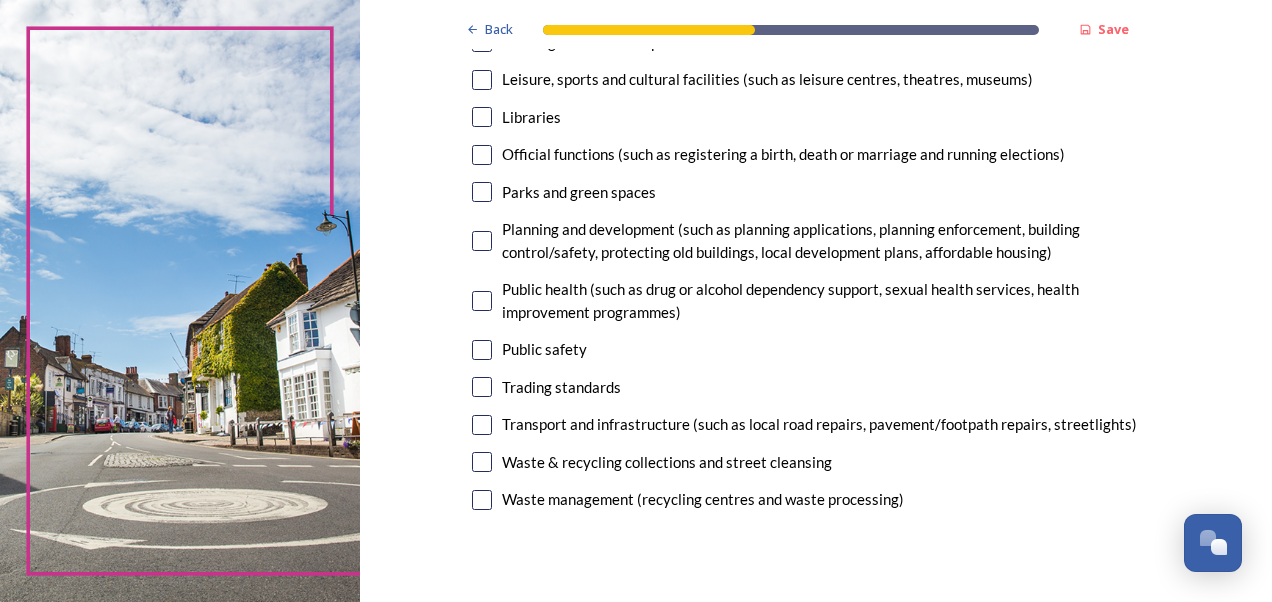 click at bounding box center [482, 462] 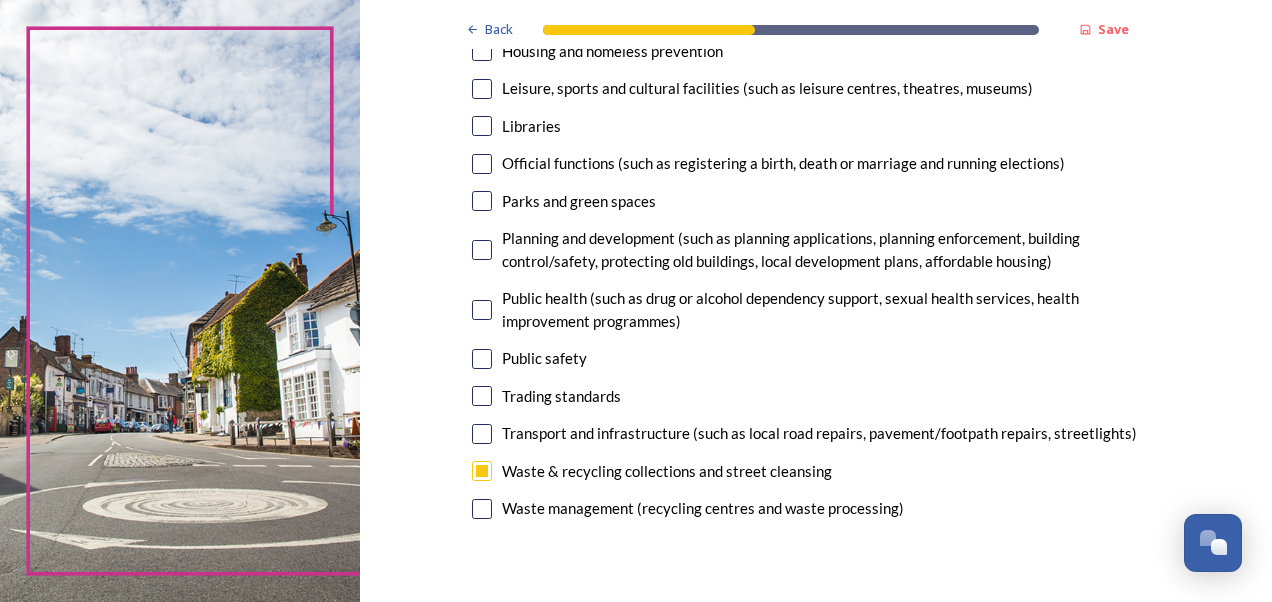 scroll, scrollTop: 605, scrollLeft: 0, axis: vertical 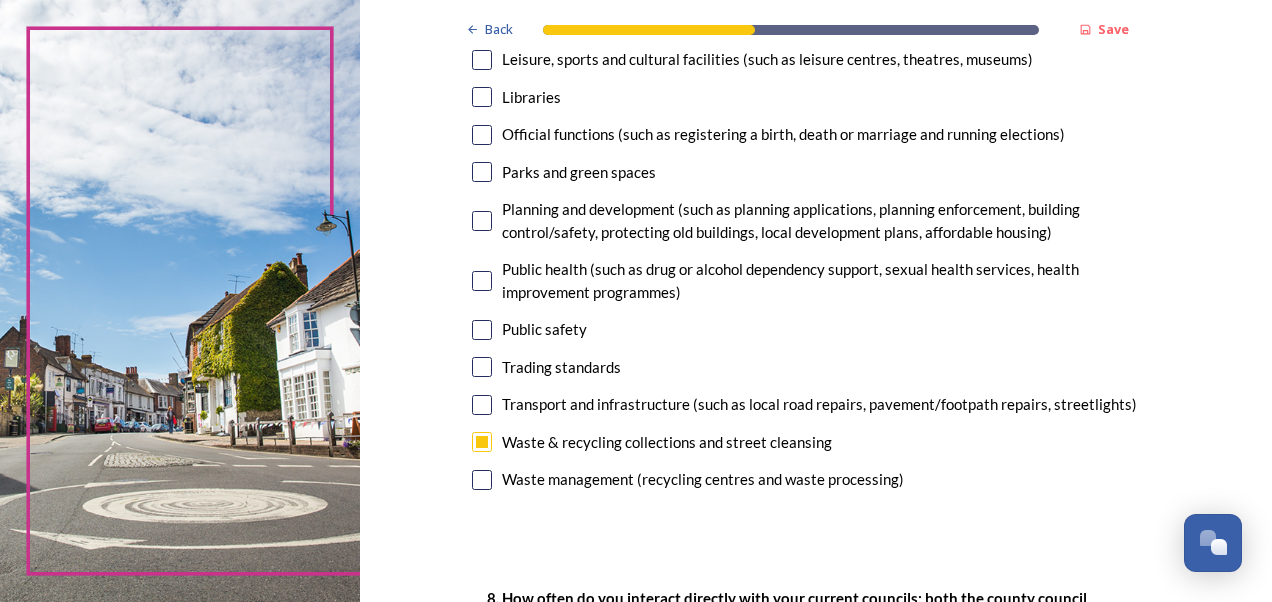 click at bounding box center [482, 405] 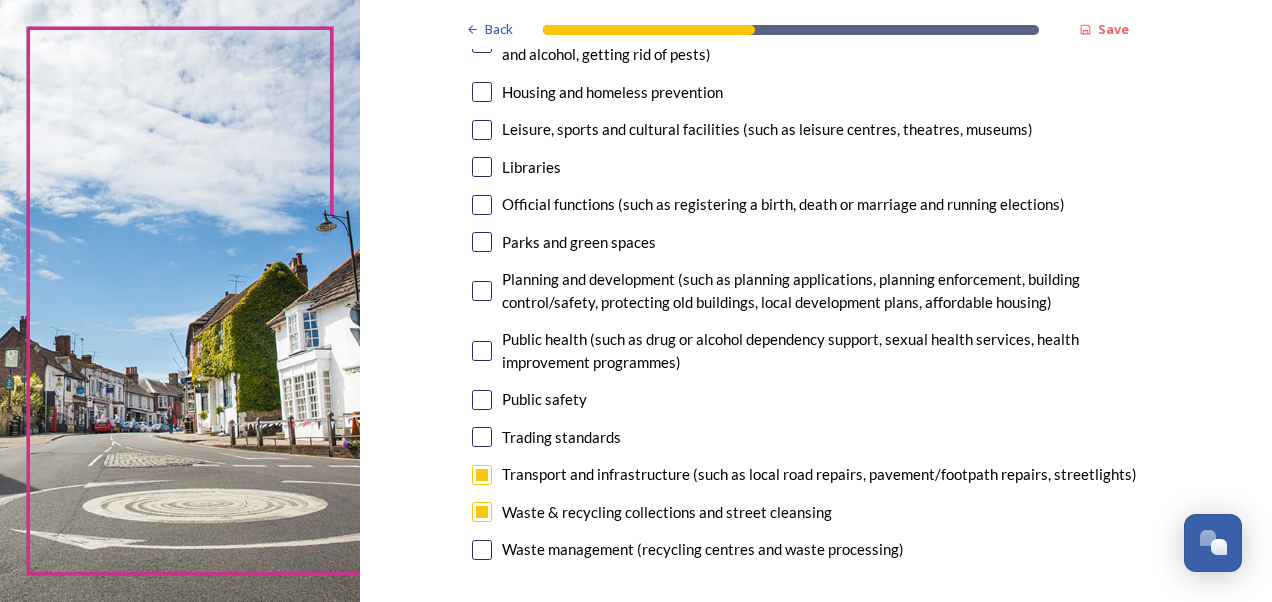scroll, scrollTop: 507, scrollLeft: 0, axis: vertical 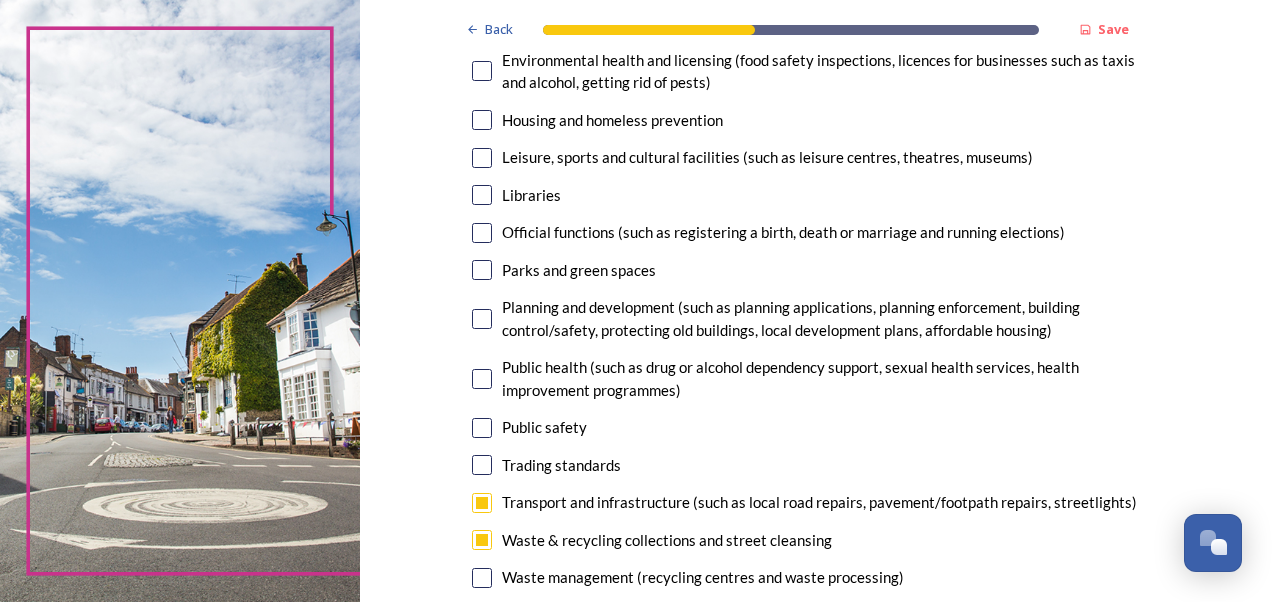 click at bounding box center (482, 270) 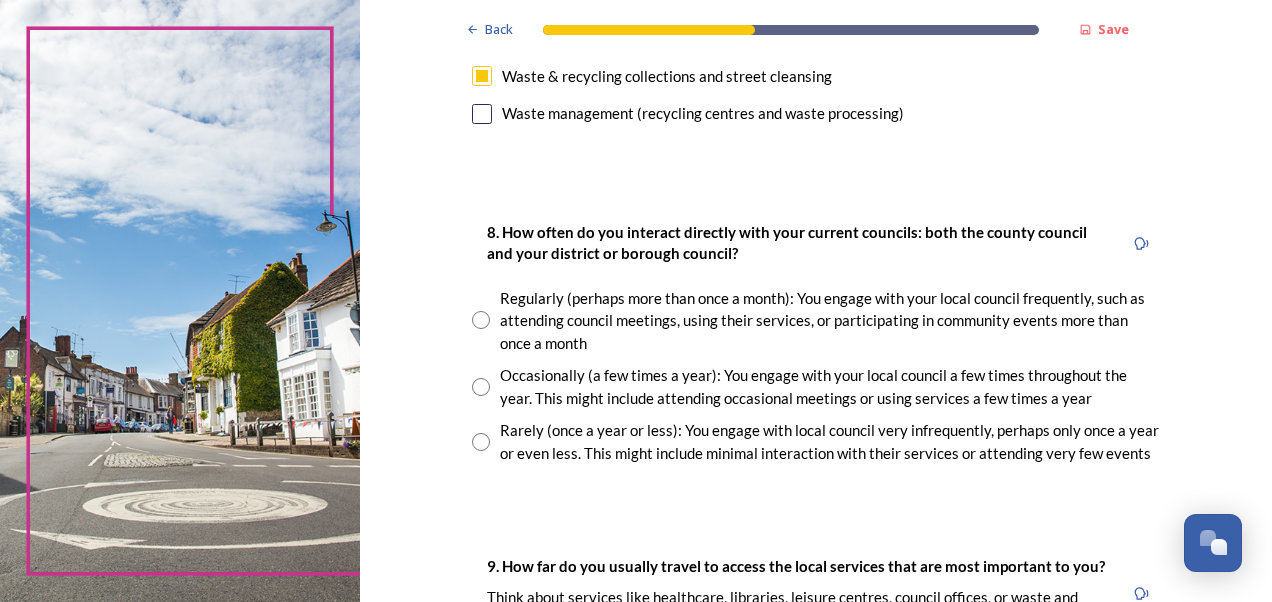 scroll, scrollTop: 972, scrollLeft: 0, axis: vertical 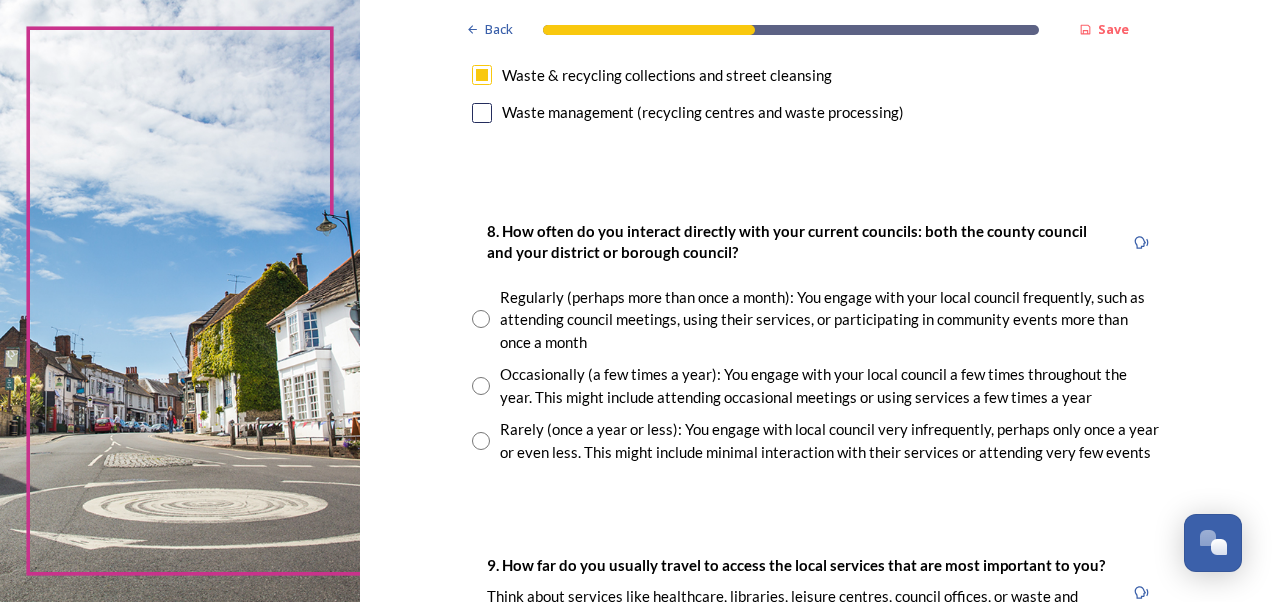 click at bounding box center (481, 441) 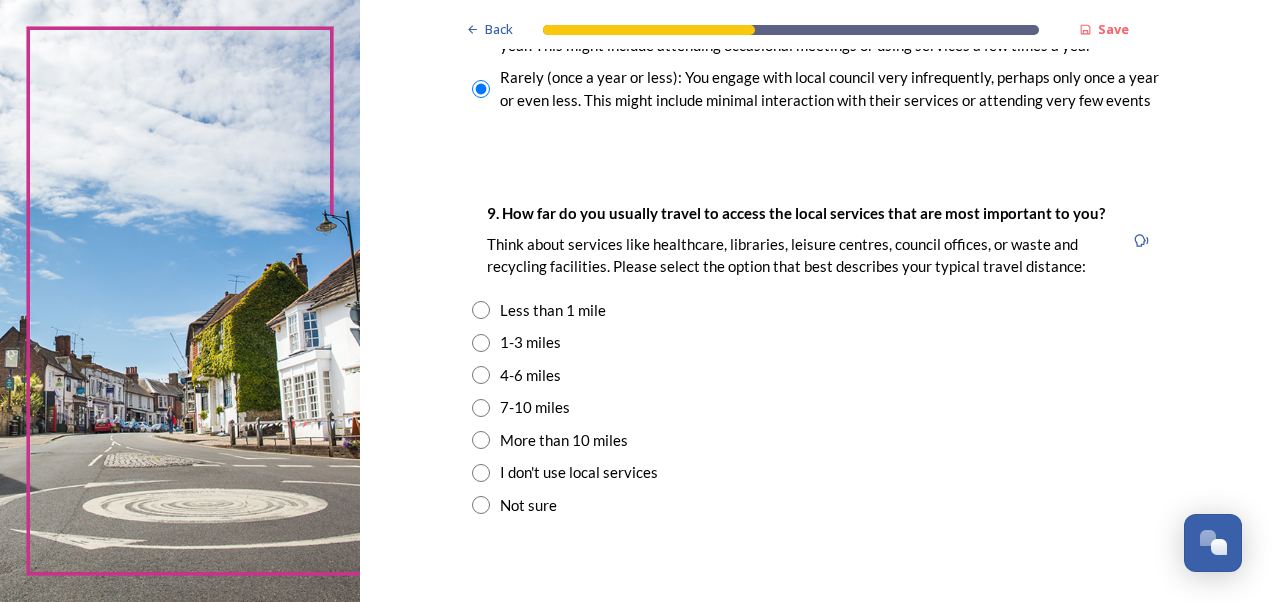 scroll, scrollTop: 1327, scrollLeft: 0, axis: vertical 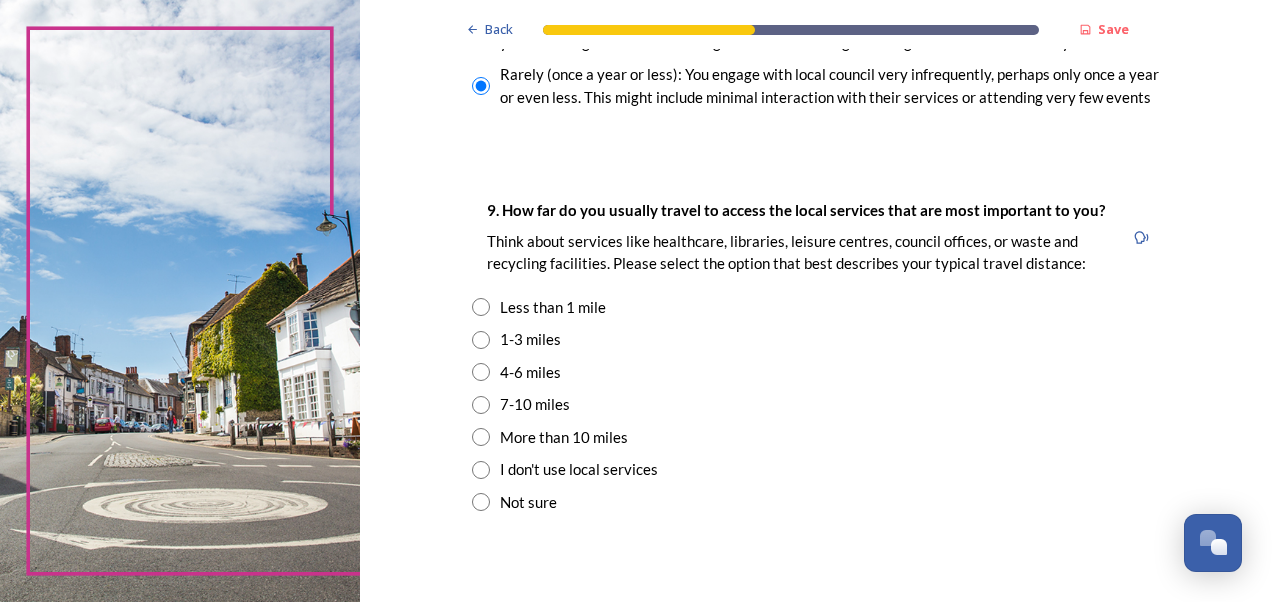click at bounding box center [481, 405] 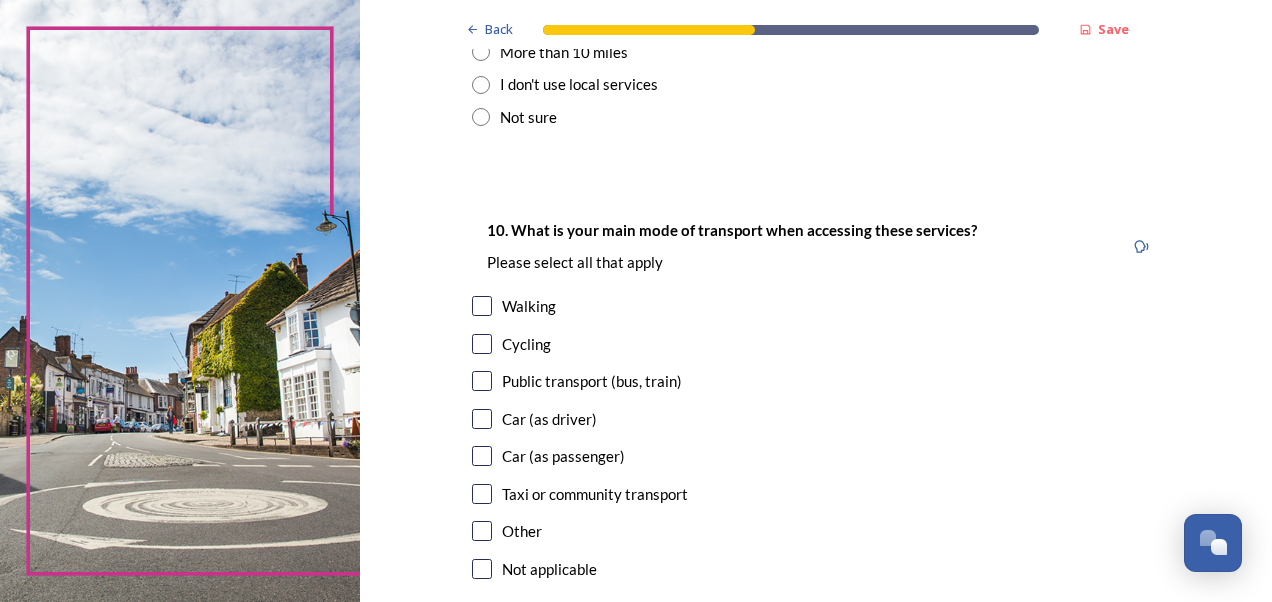 scroll, scrollTop: 1714, scrollLeft: 0, axis: vertical 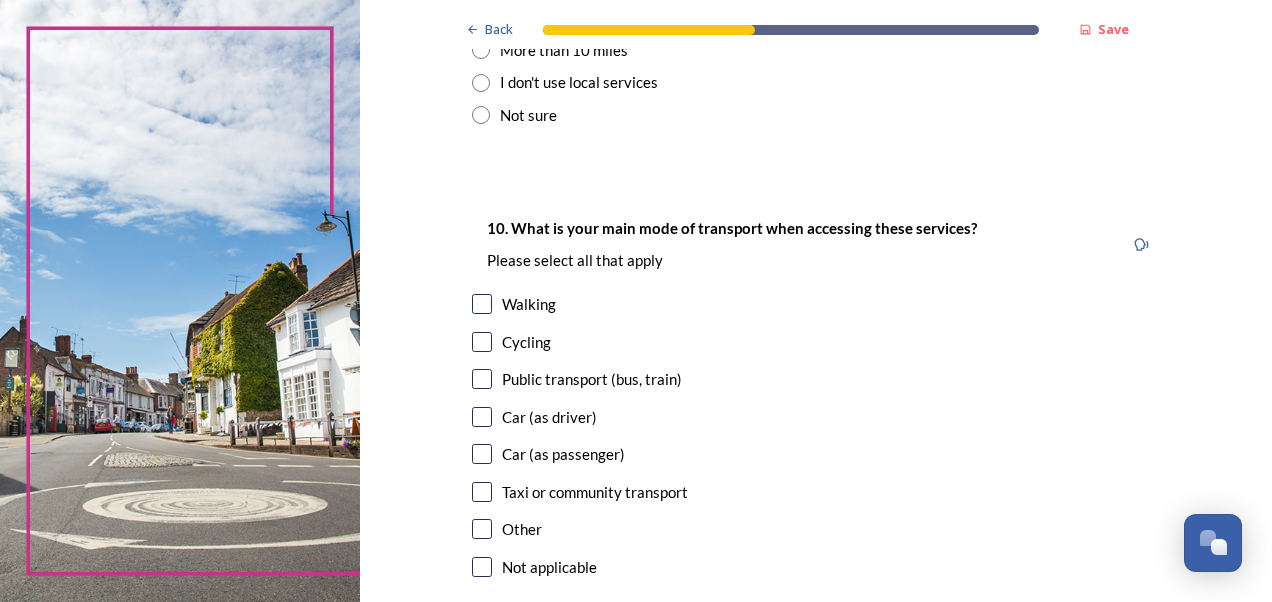 click at bounding box center (482, 417) 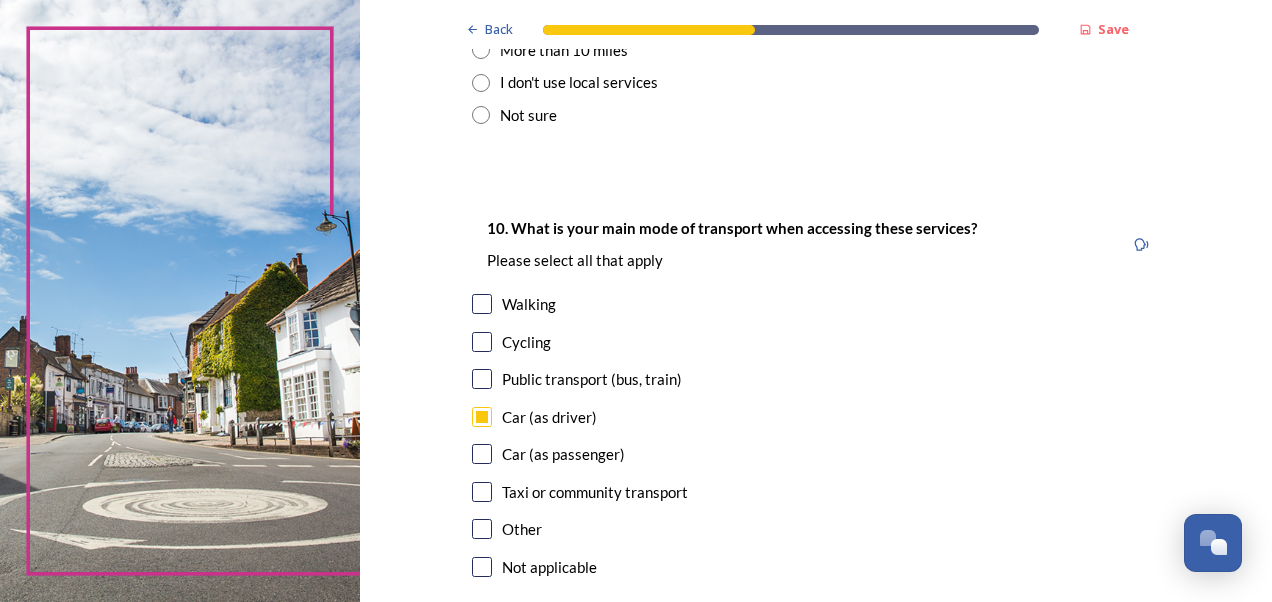 click on "Cycling" at bounding box center [816, 342] 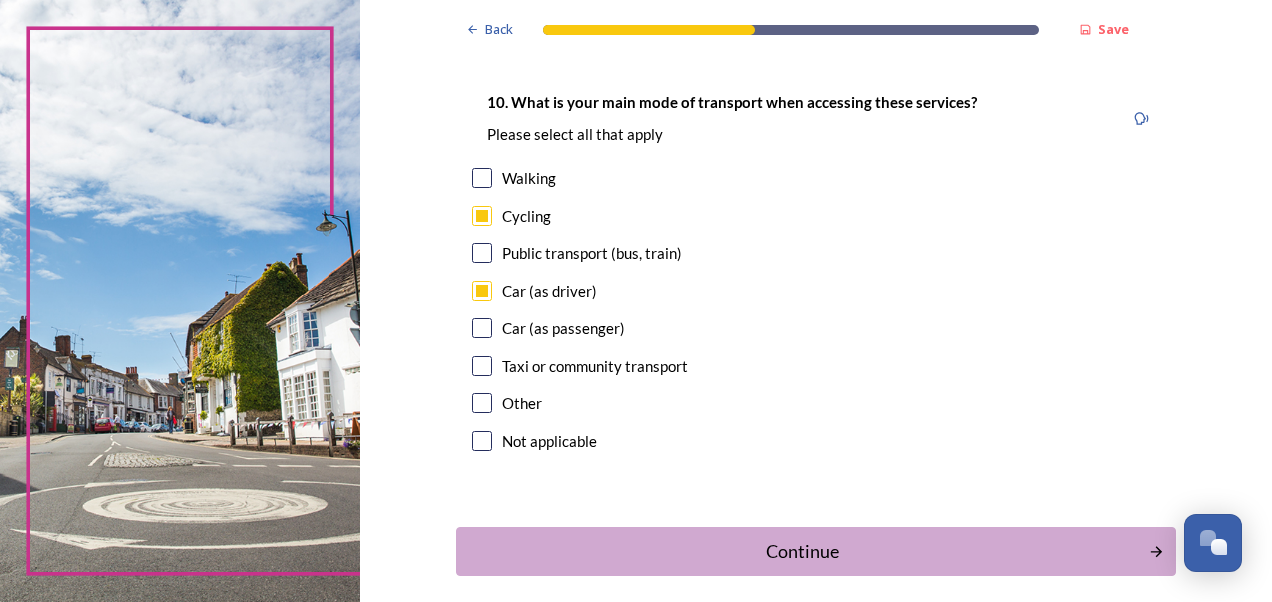 scroll, scrollTop: 1929, scrollLeft: 0, axis: vertical 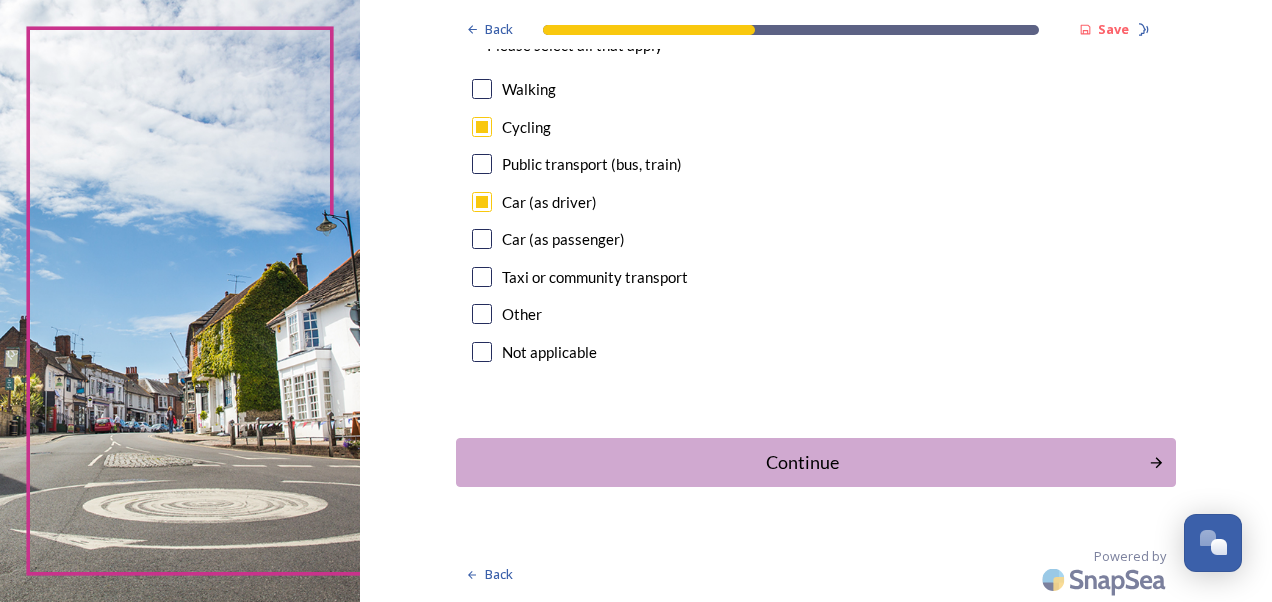 click on "Continue" at bounding box center [802, 462] 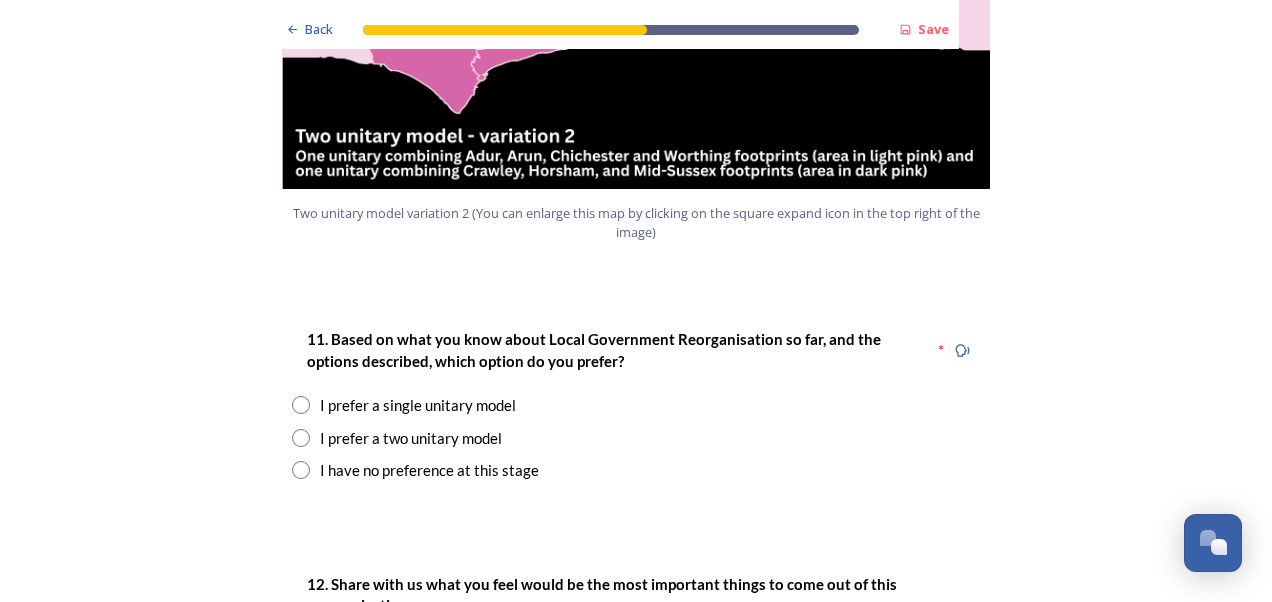 scroll, scrollTop: 2419, scrollLeft: 0, axis: vertical 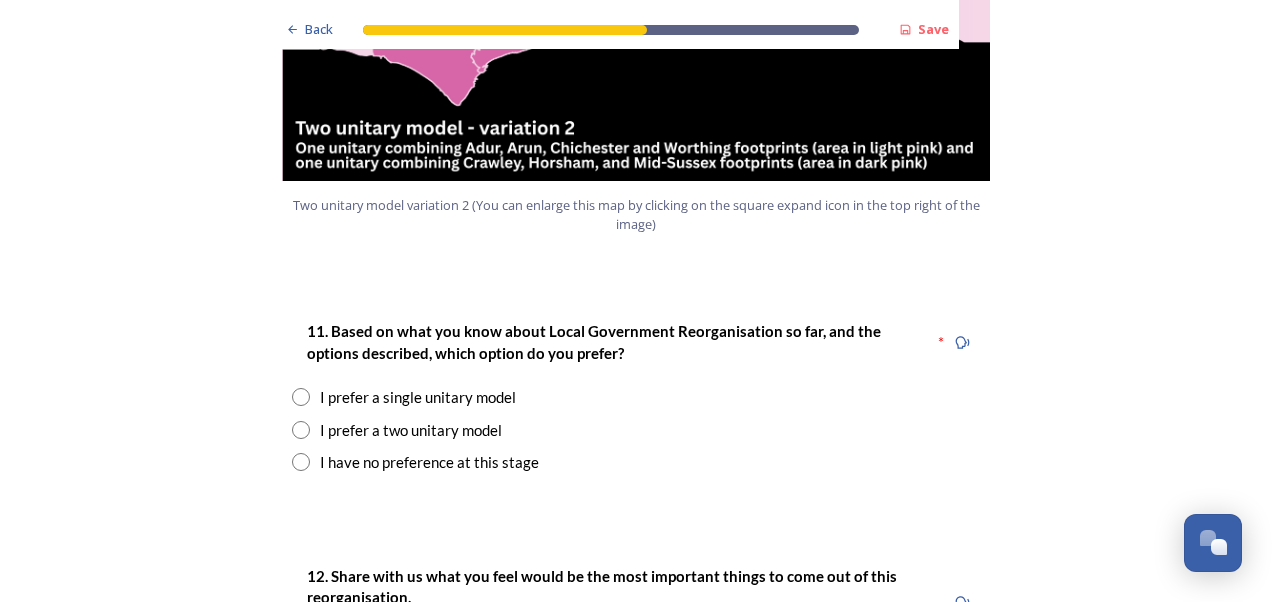 click at bounding box center (301, 397) 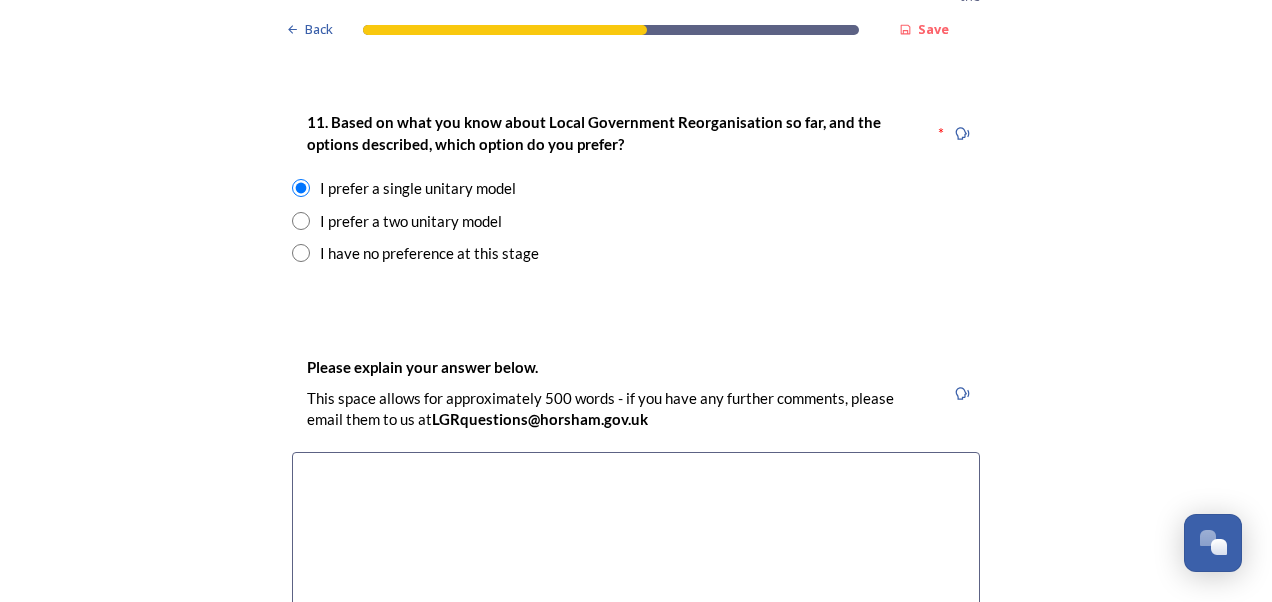 scroll, scrollTop: 2675, scrollLeft: 0, axis: vertical 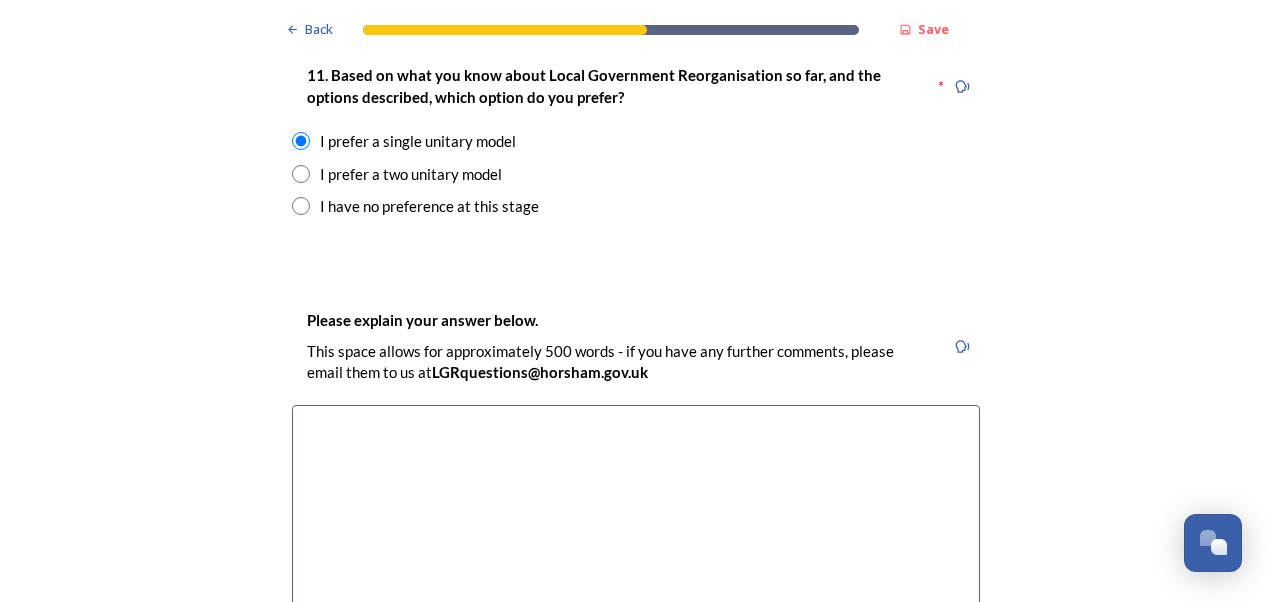 click at bounding box center [636, 517] 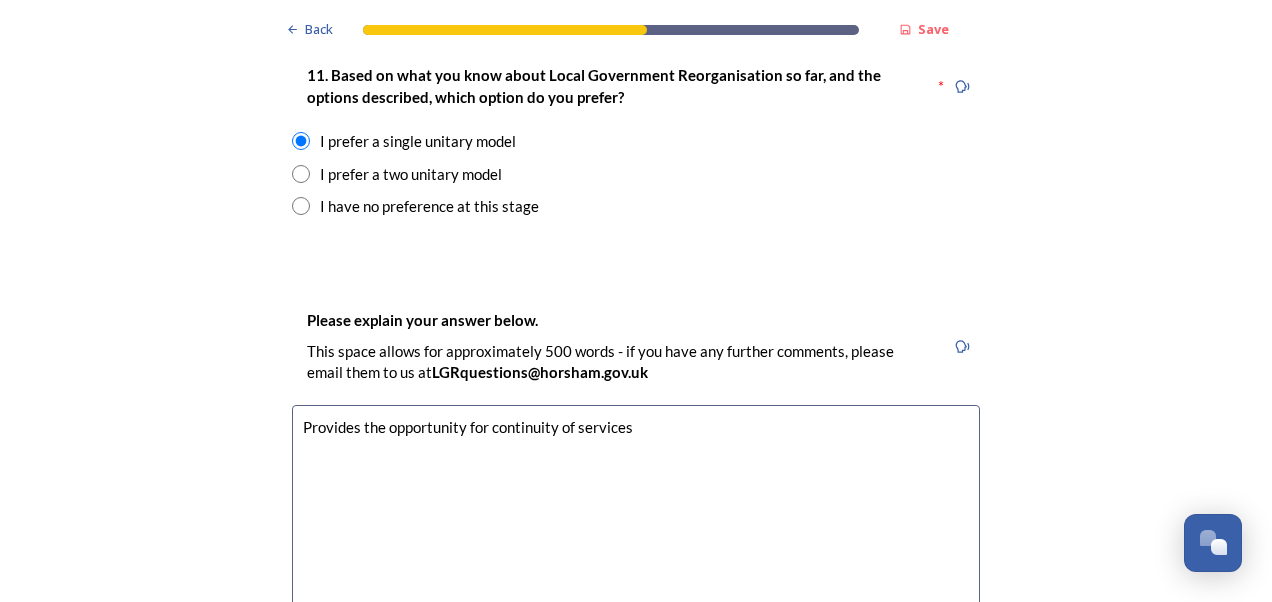 click on "Provides the opportunity for continuity of services" at bounding box center [636, 517] 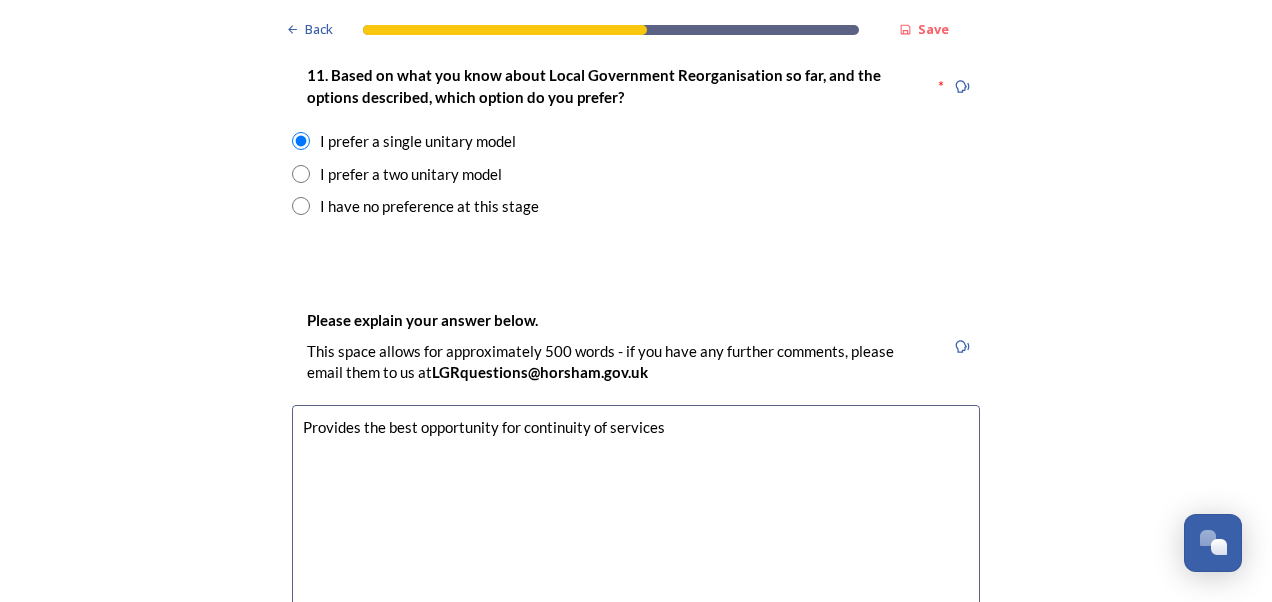 click on "Provides the best opportunity for continuity of services" at bounding box center (636, 517) 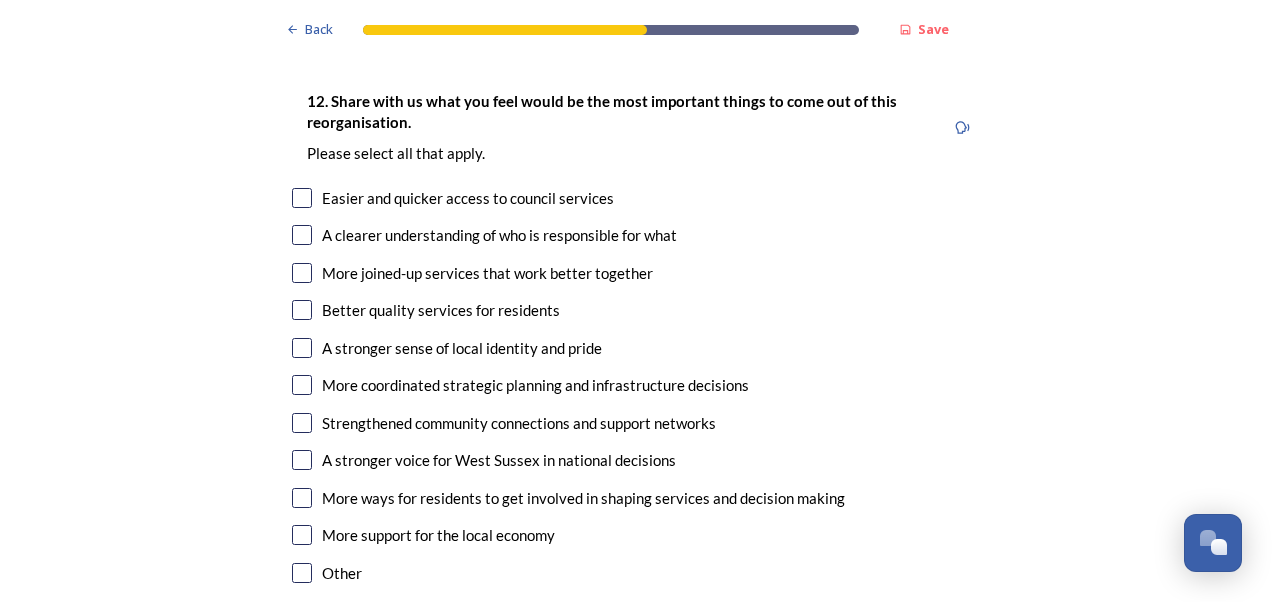 scroll, scrollTop: 3326, scrollLeft: 0, axis: vertical 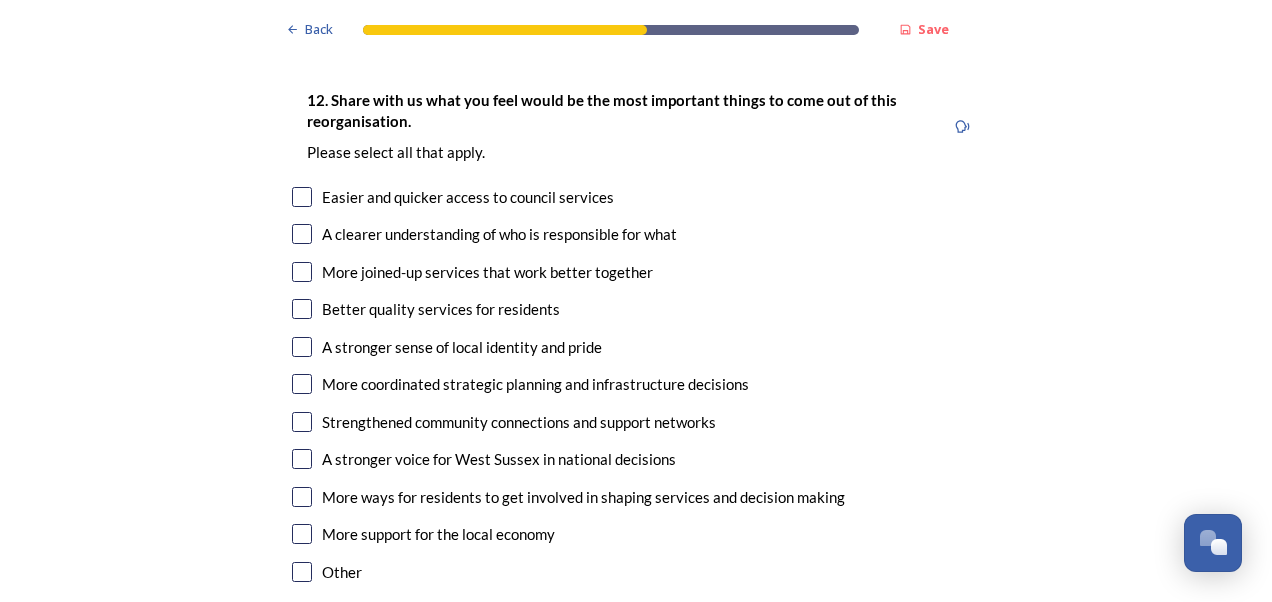 type on "Provides the best opportunity for continuity of services and consistency of decision making at all levels.  Also likely to attract the highest amount of efficiency savings for the taxpayer." 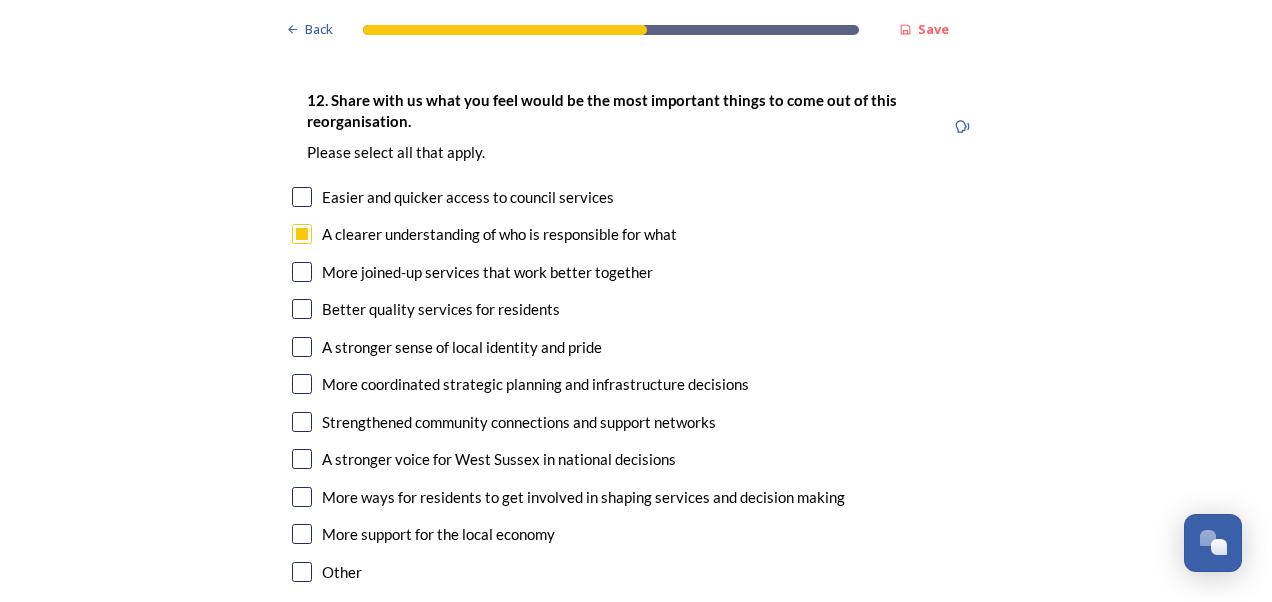 click on "More joined-up services that work better together" at bounding box center (636, 272) 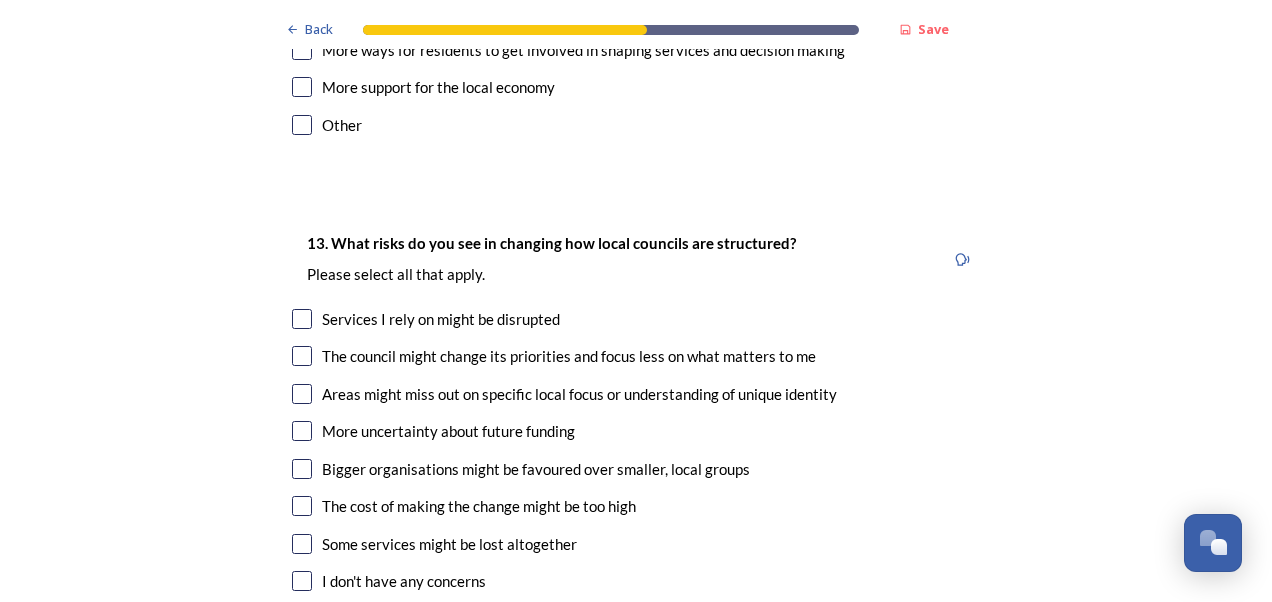 scroll, scrollTop: 3867, scrollLeft: 0, axis: vertical 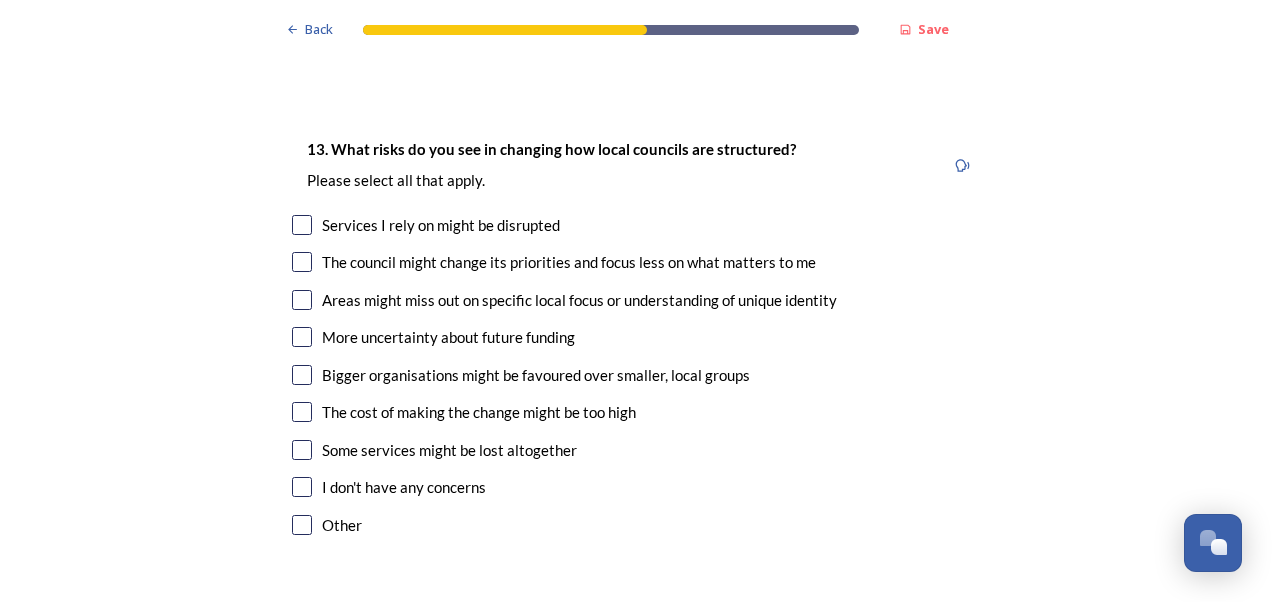 click at bounding box center [302, 225] 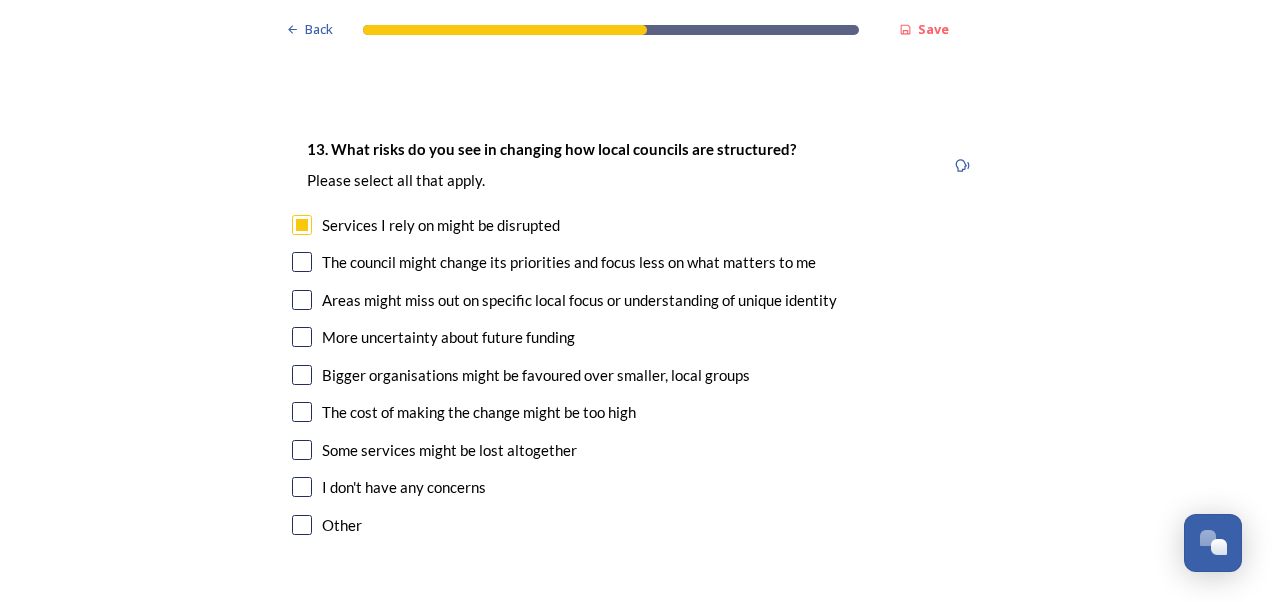click at bounding box center [302, 262] 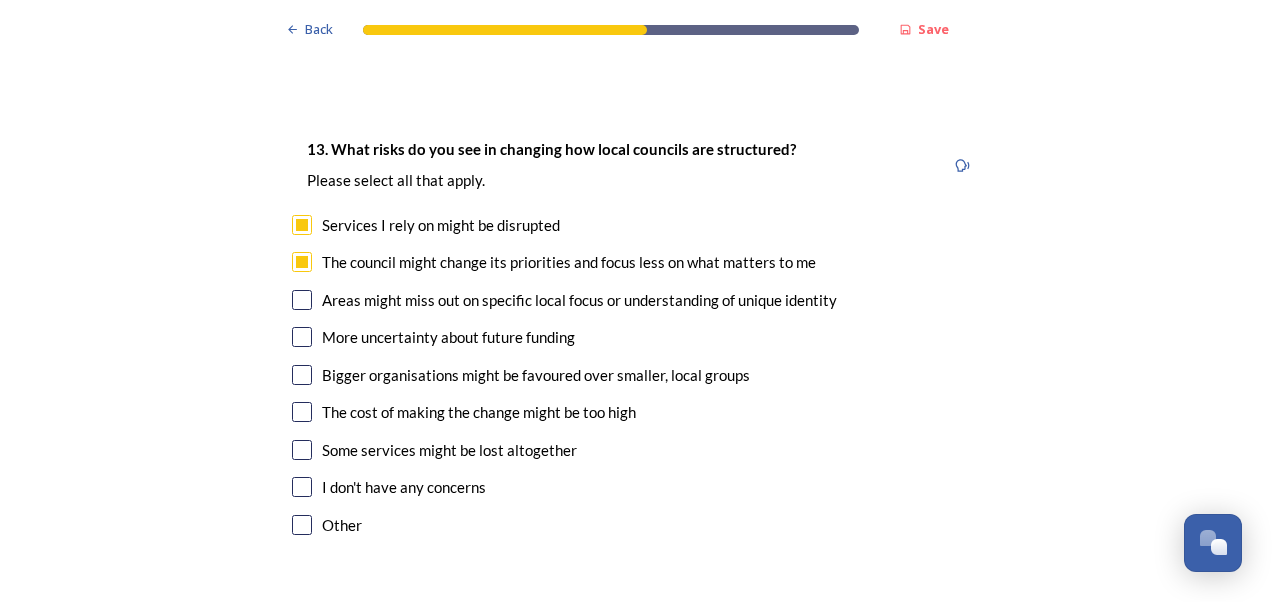 click at bounding box center (302, 450) 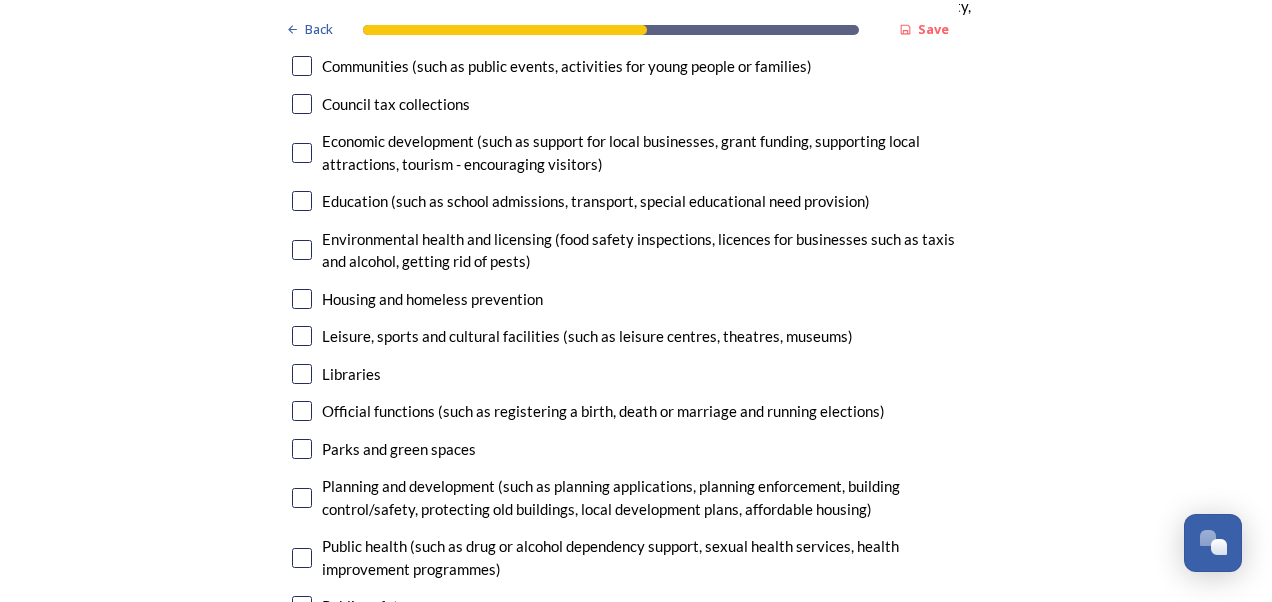 scroll, scrollTop: 4685, scrollLeft: 0, axis: vertical 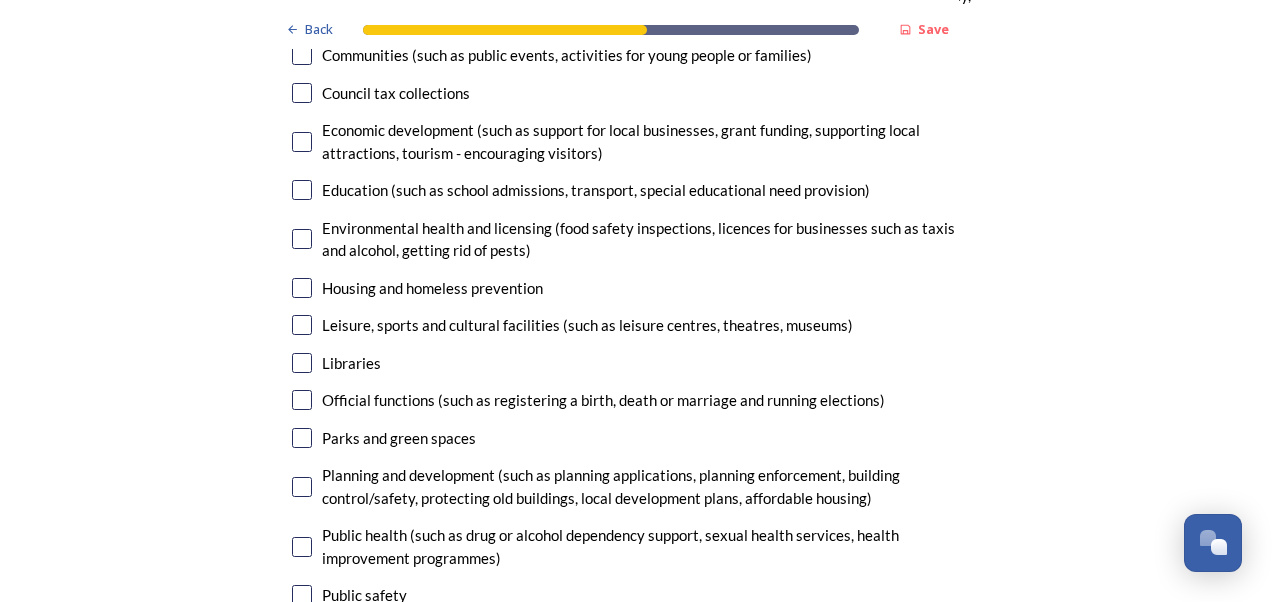 click at bounding box center [302, 438] 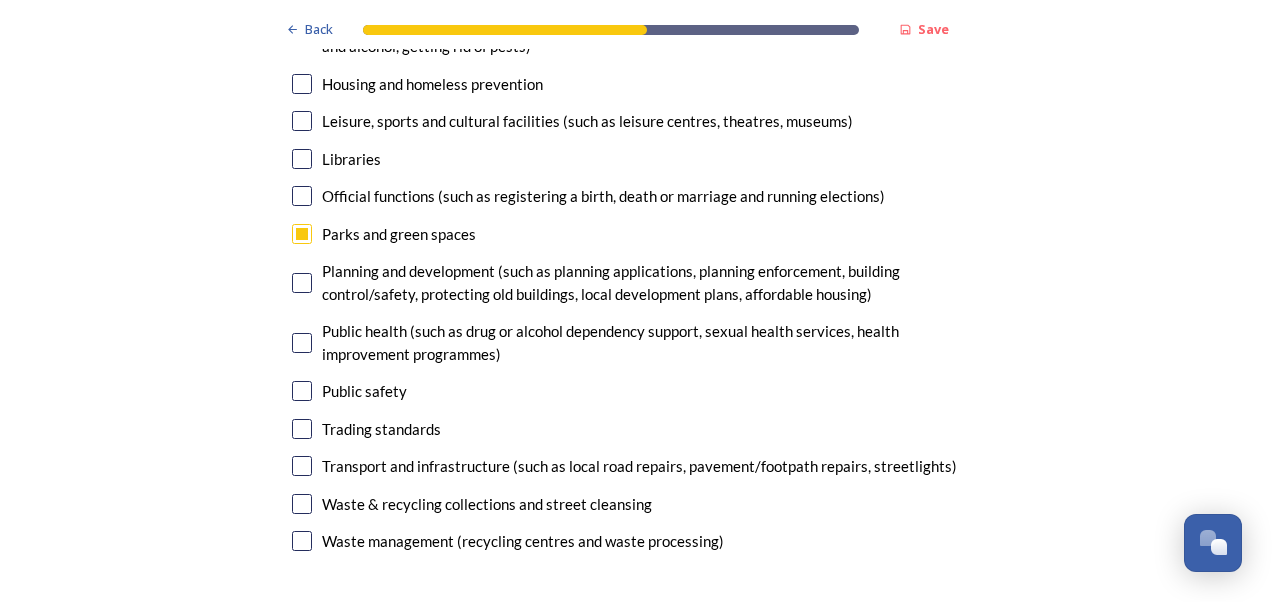 scroll, scrollTop: 4890, scrollLeft: 0, axis: vertical 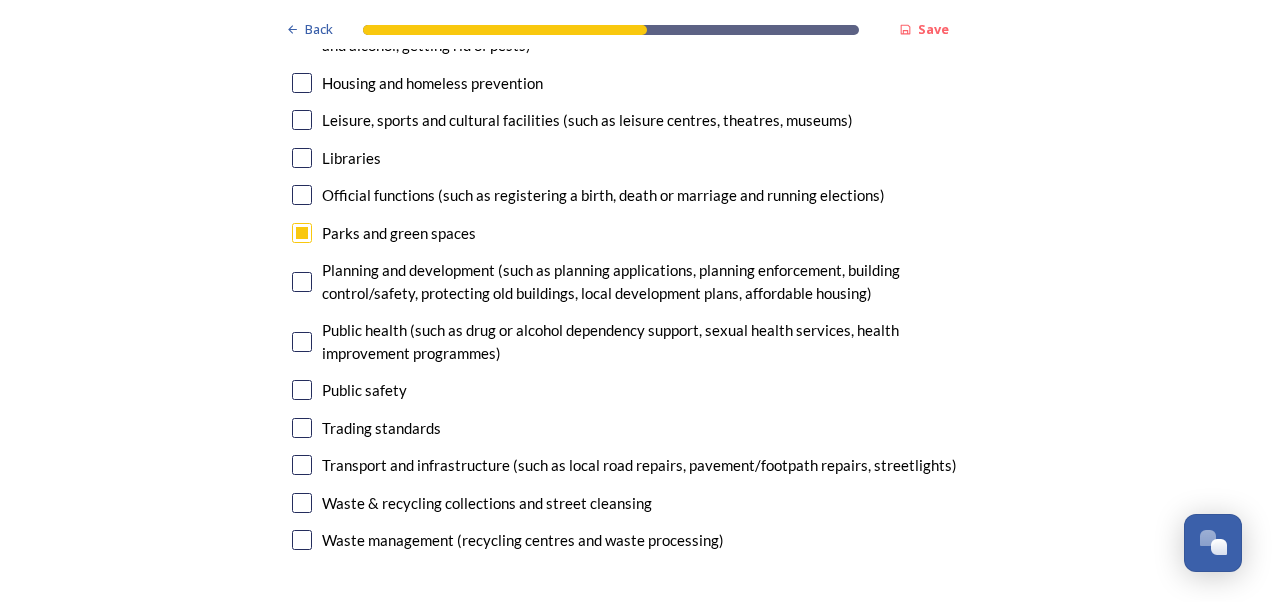 click at bounding box center (302, 503) 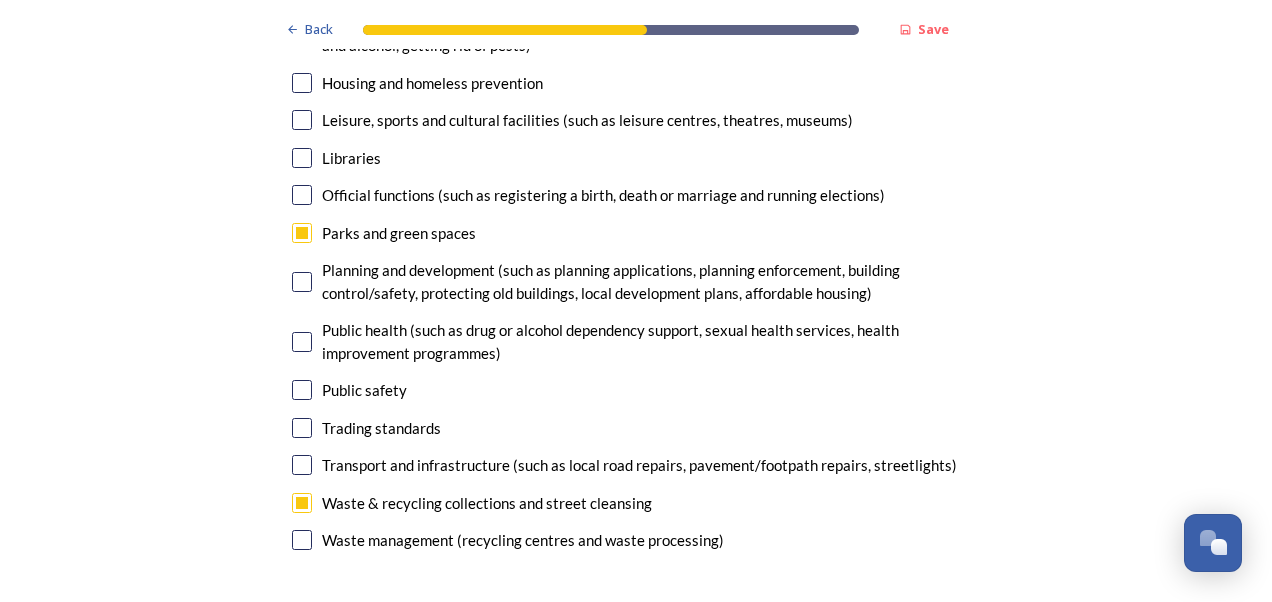 click at bounding box center [302, 540] 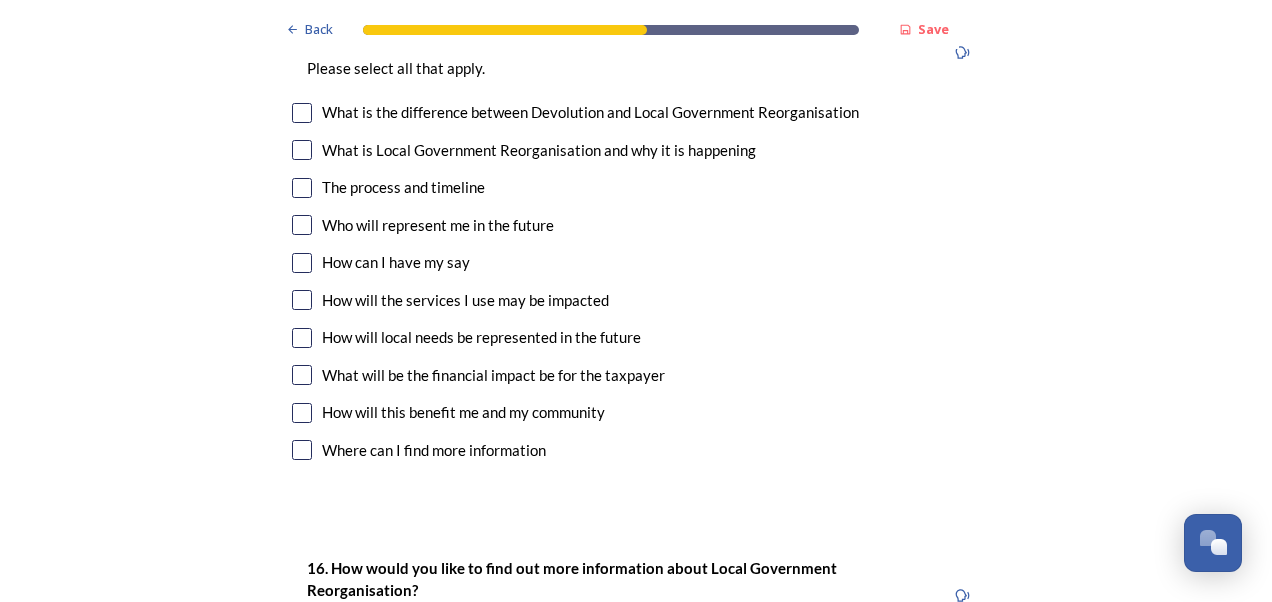 scroll, scrollTop: 5513, scrollLeft: 0, axis: vertical 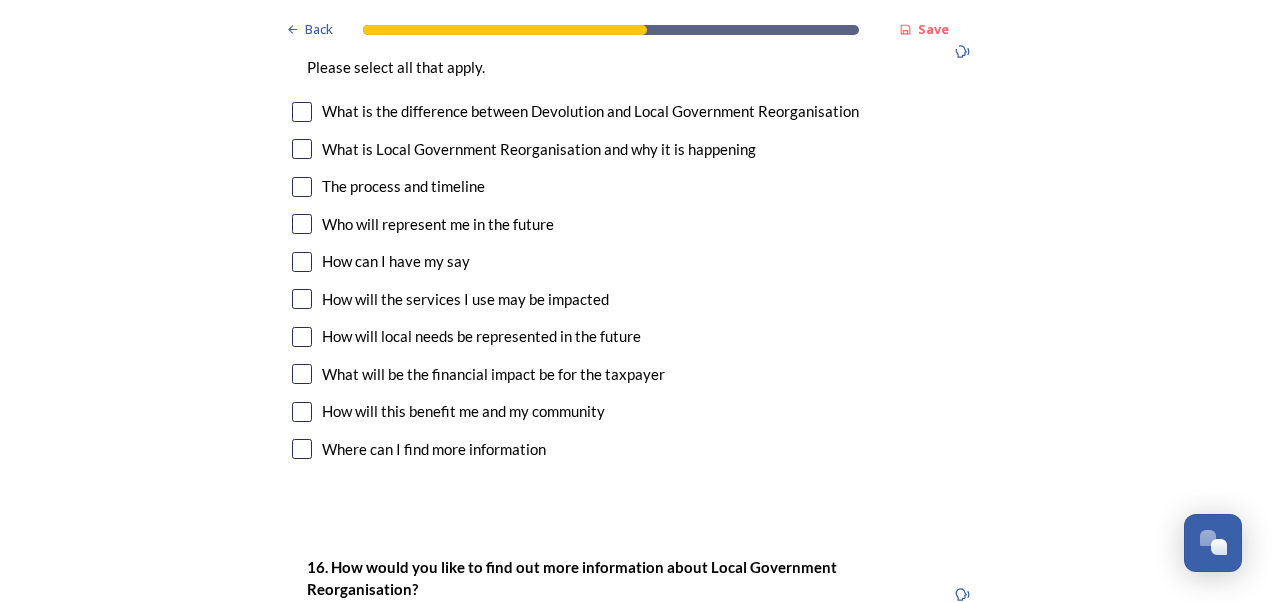 click at bounding box center [302, 374] 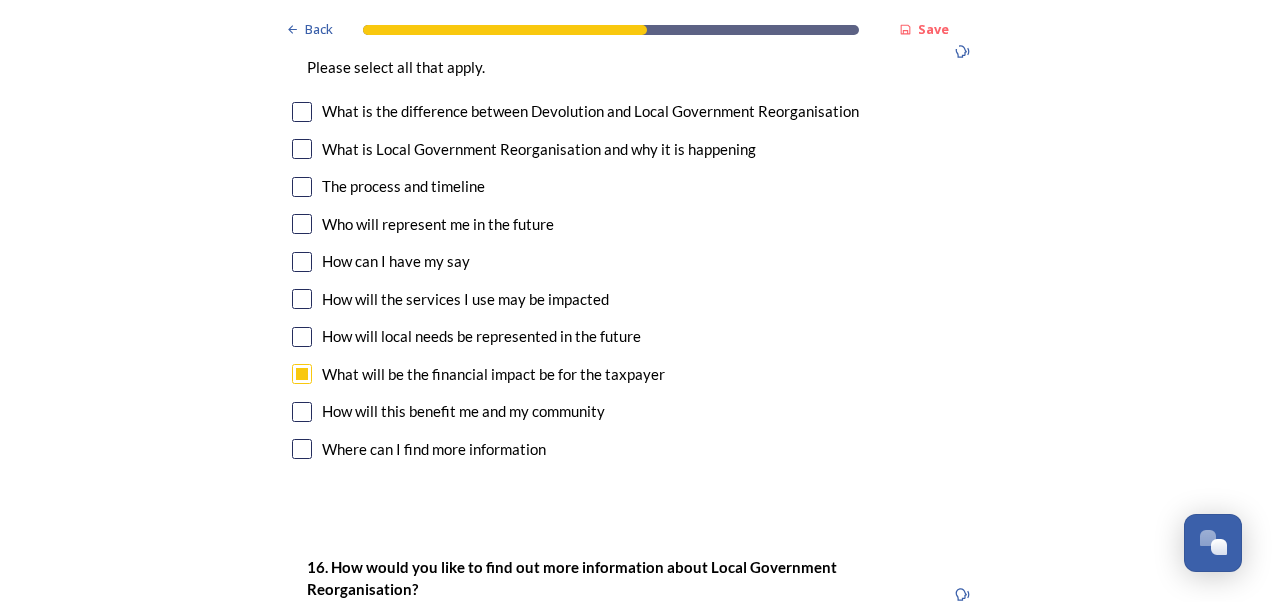 click at bounding box center [302, 187] 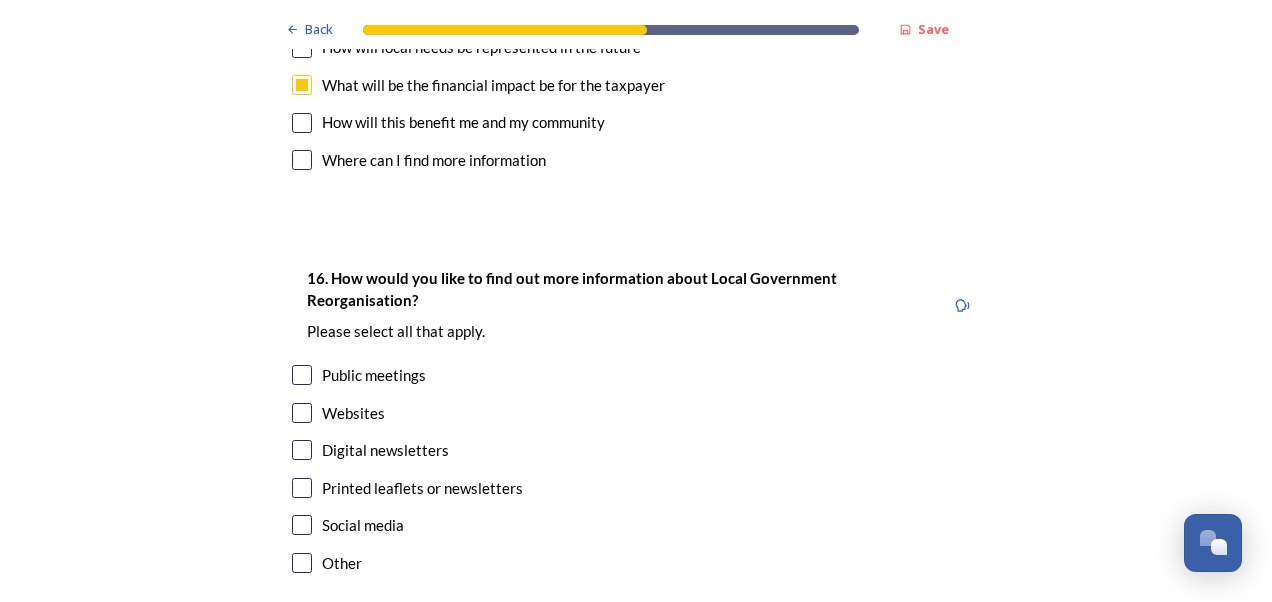 scroll, scrollTop: 5804, scrollLeft: 0, axis: vertical 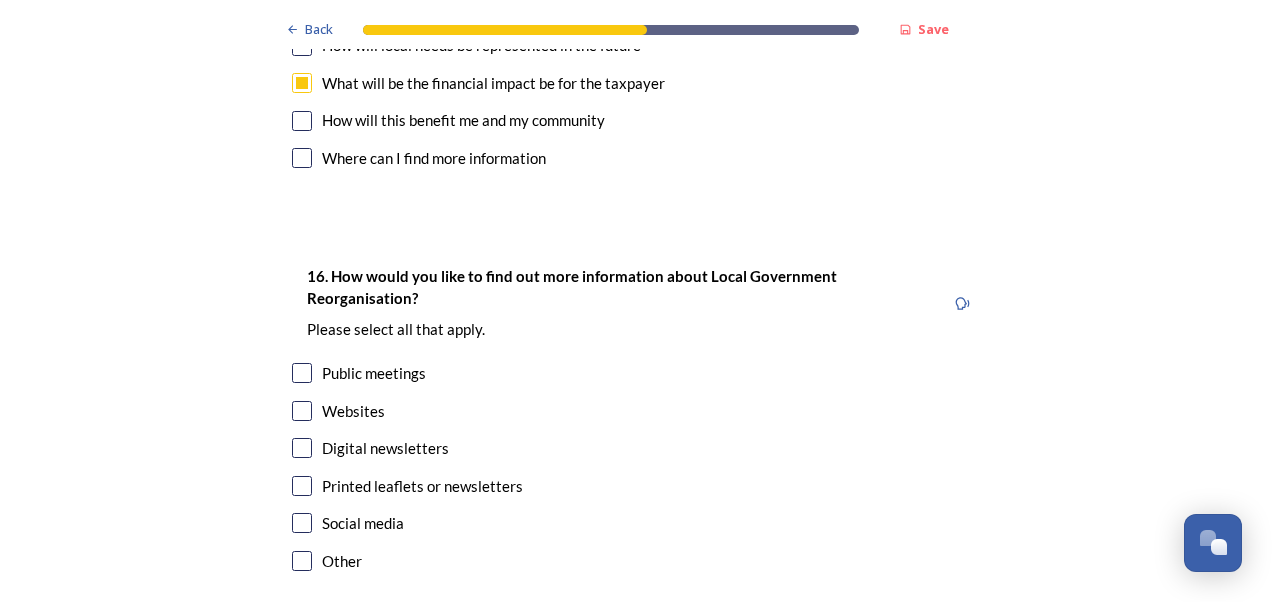 click at bounding box center (302, 411) 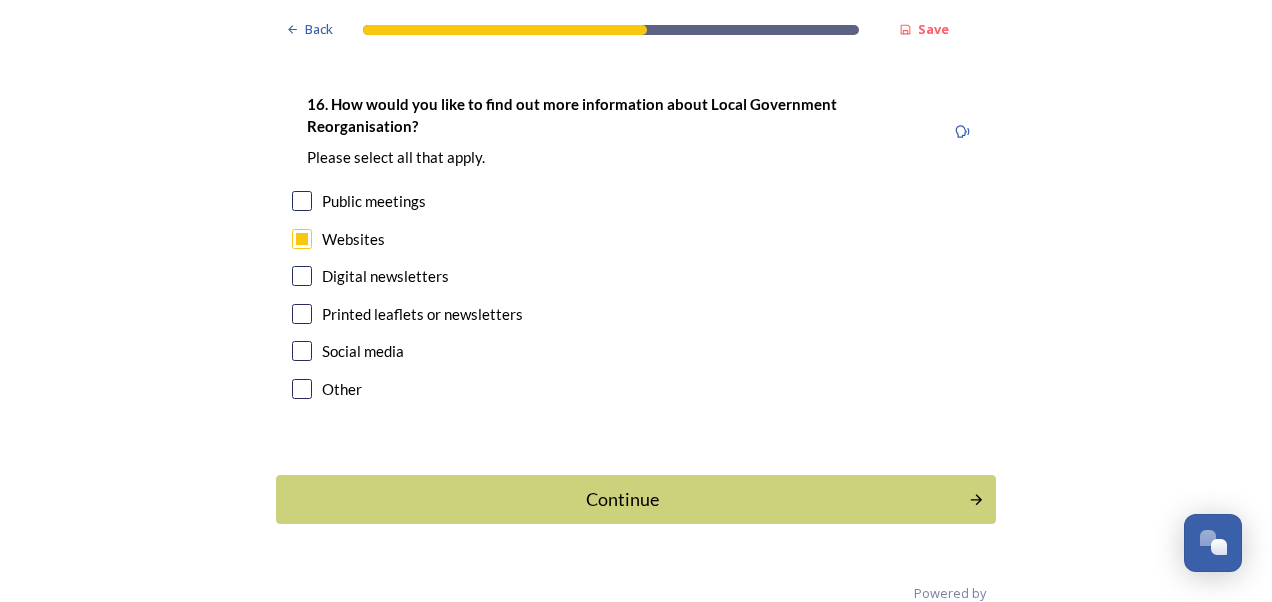 scroll, scrollTop: 6013, scrollLeft: 0, axis: vertical 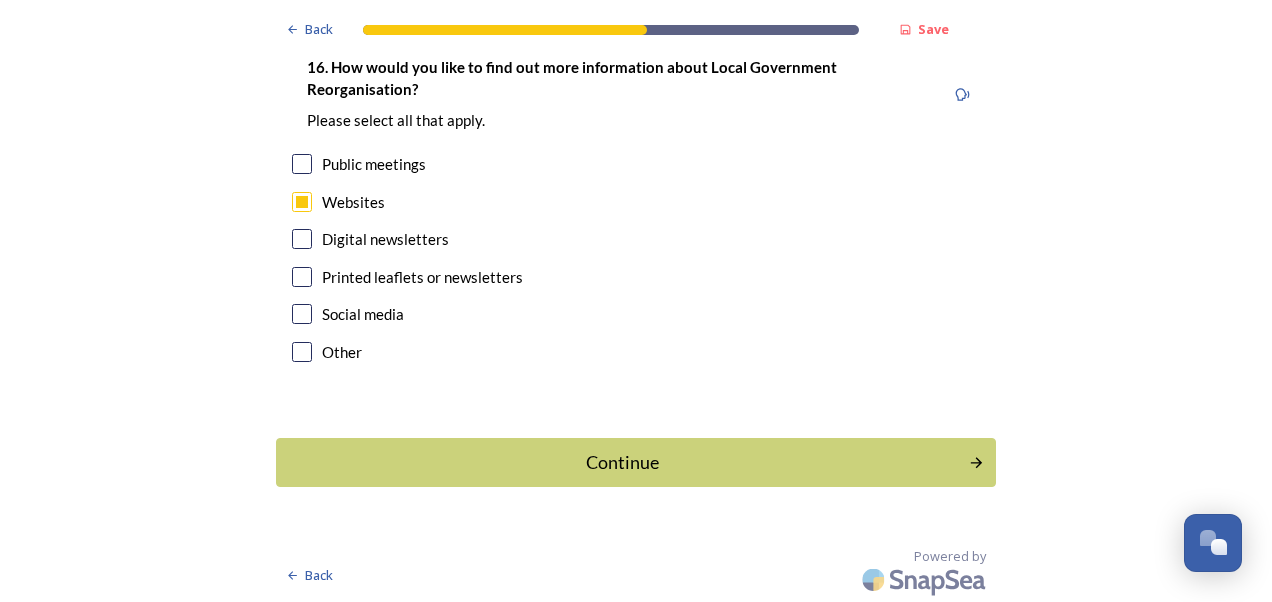 click on "Continue" at bounding box center [636, 462] 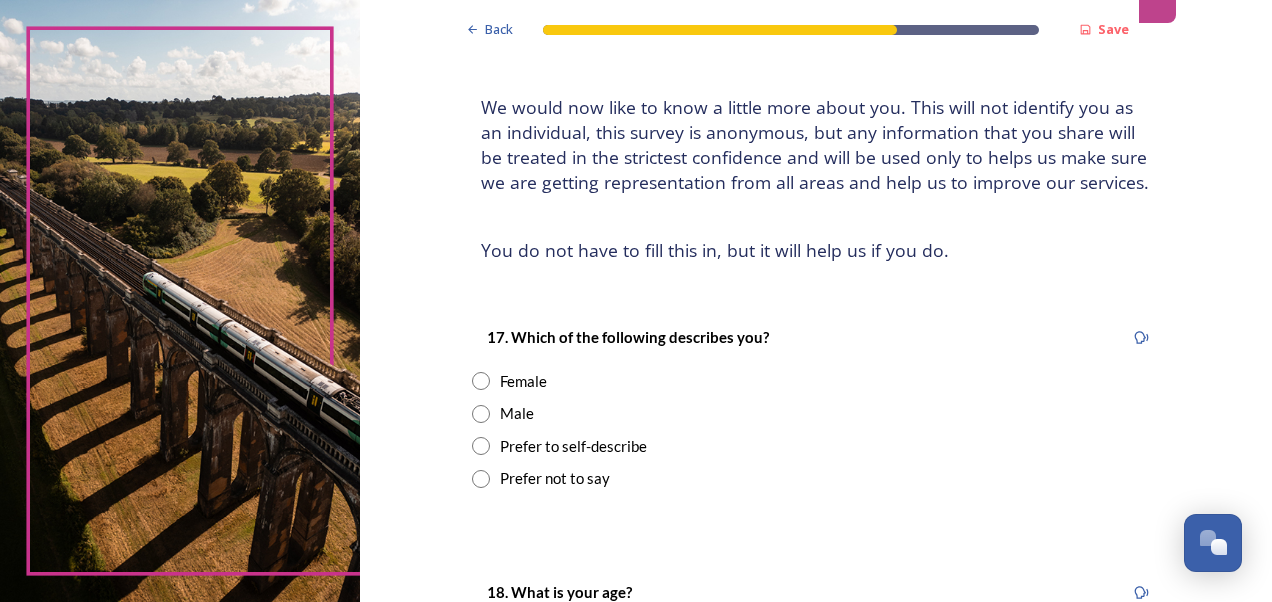 scroll, scrollTop: 170, scrollLeft: 0, axis: vertical 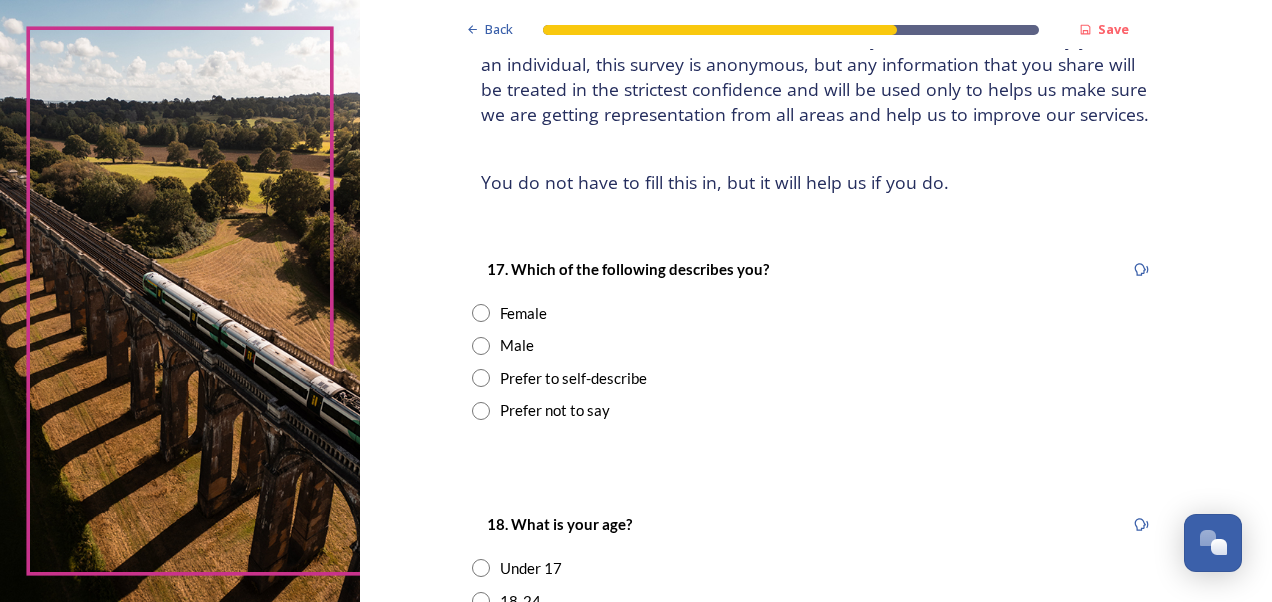 click at bounding box center [481, 346] 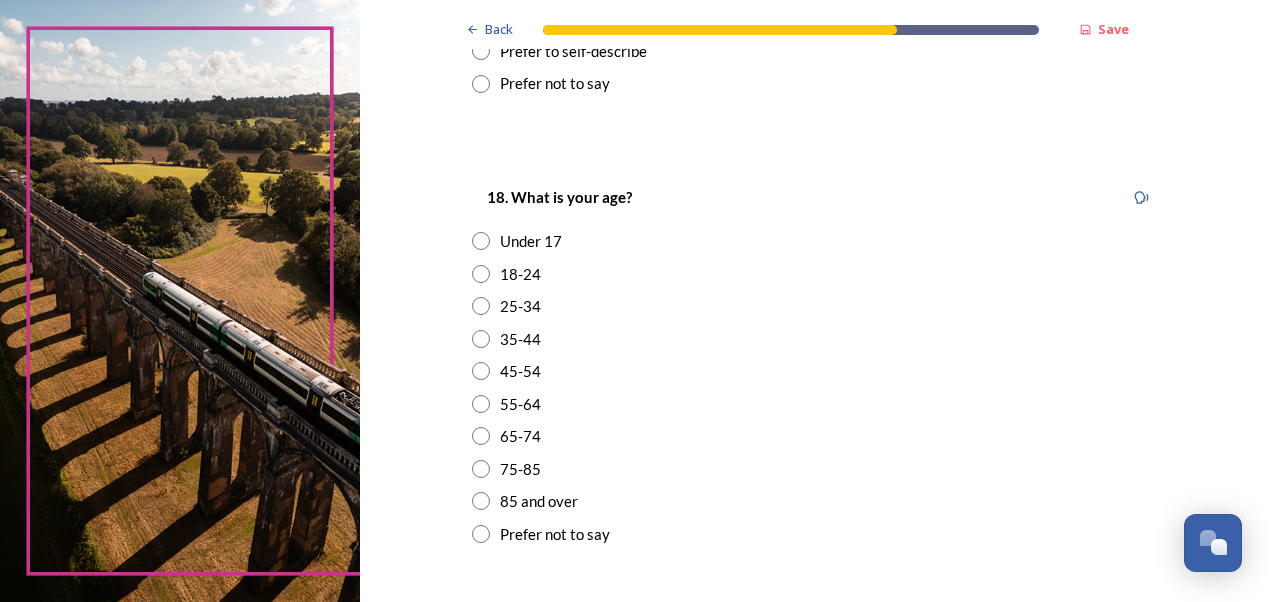 scroll, scrollTop: 508, scrollLeft: 0, axis: vertical 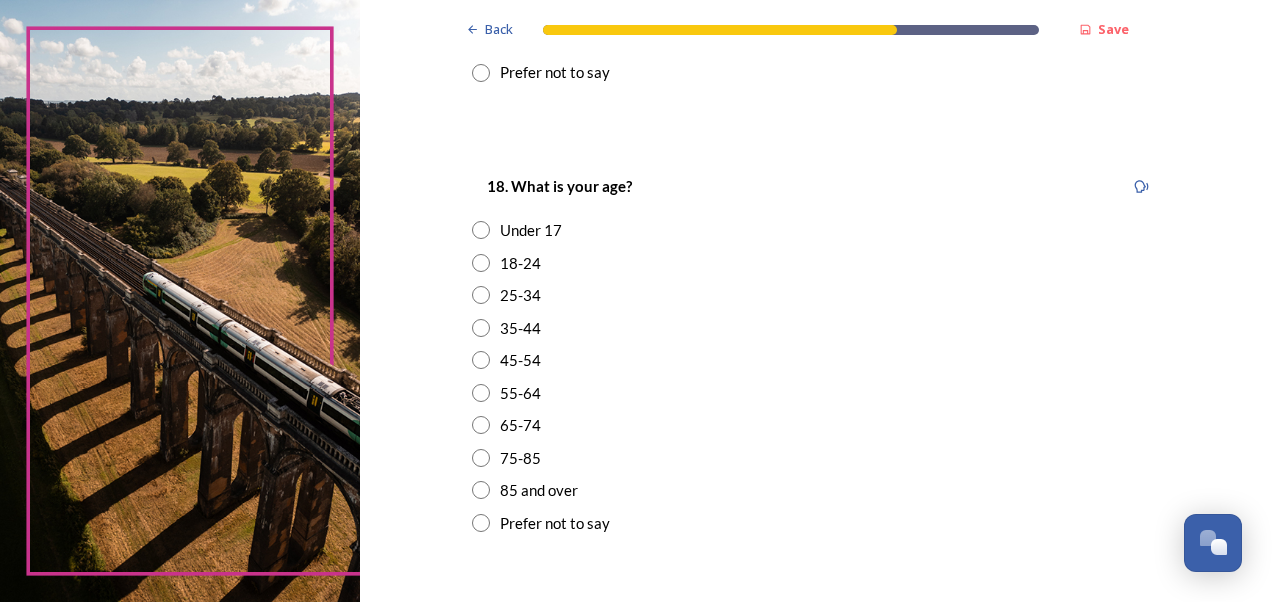 click at bounding box center [481, 360] 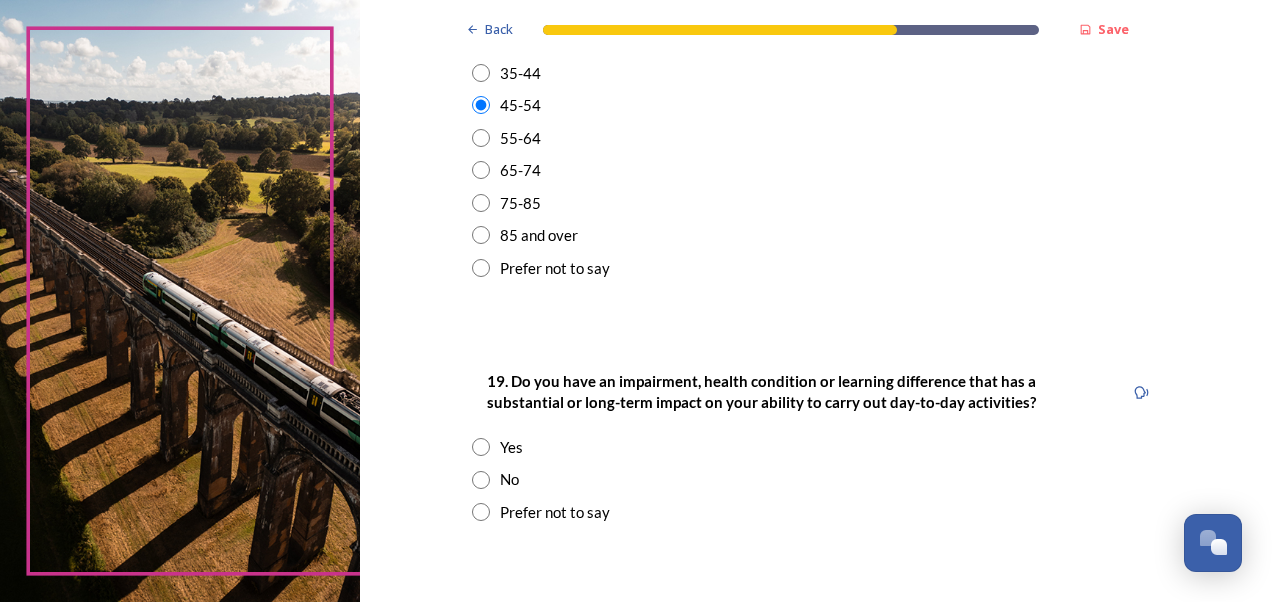 scroll, scrollTop: 809, scrollLeft: 0, axis: vertical 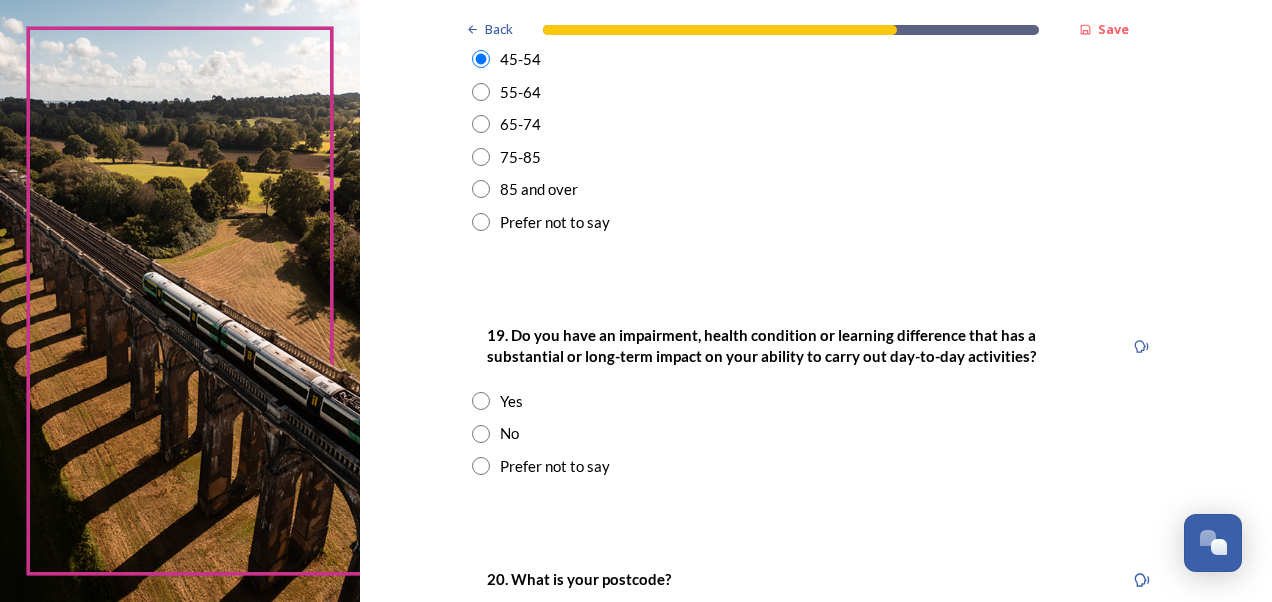 click at bounding box center (481, 434) 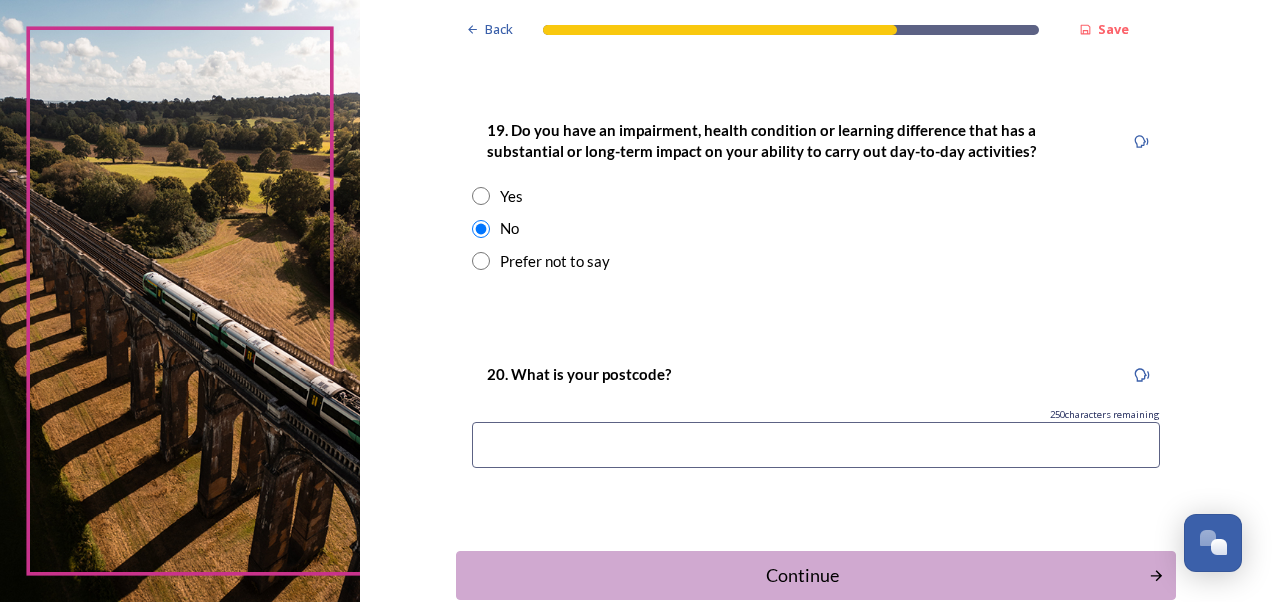 scroll, scrollTop: 1116, scrollLeft: 0, axis: vertical 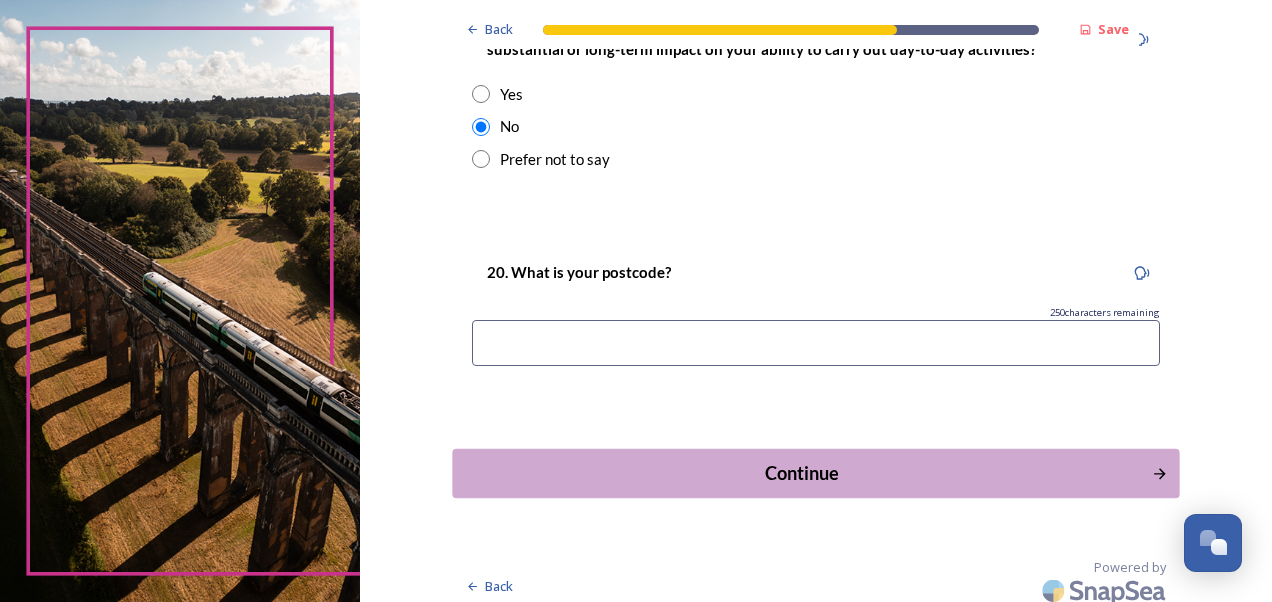 click on "Continue" at bounding box center [801, 473] 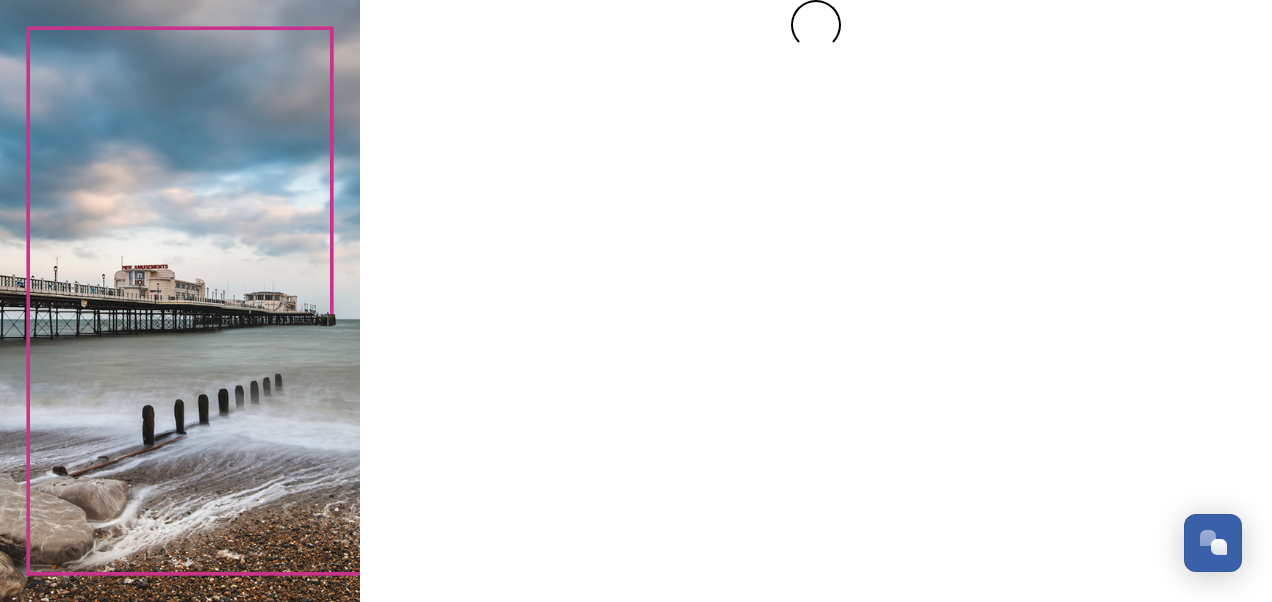 scroll, scrollTop: 0, scrollLeft: 0, axis: both 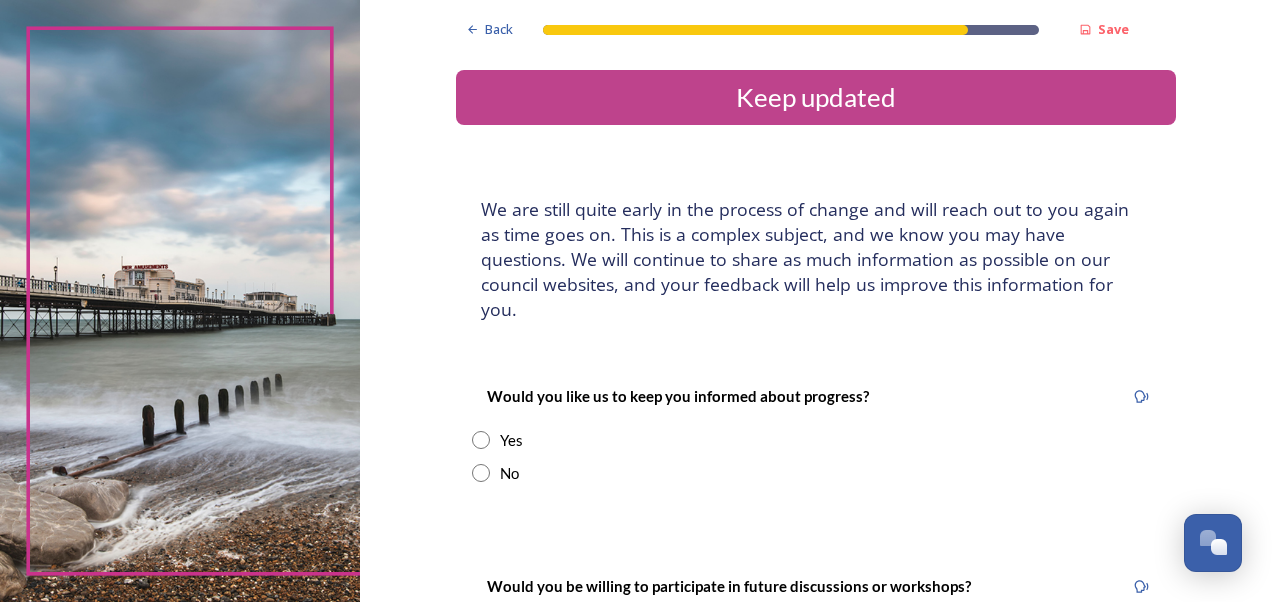 click at bounding box center [481, 473] 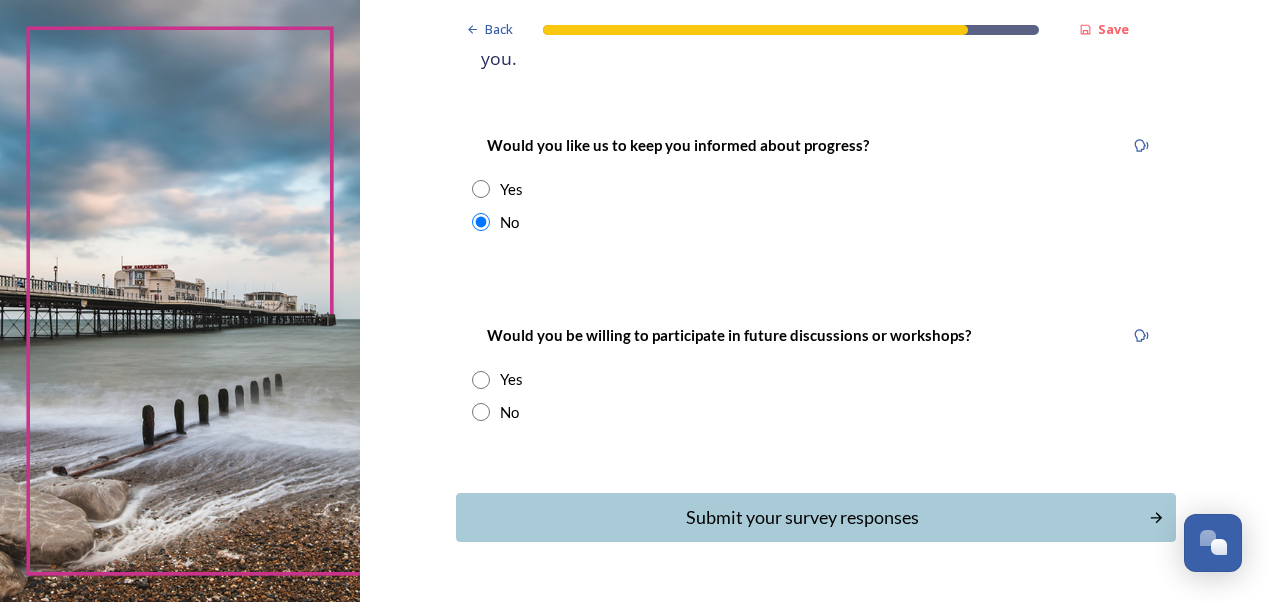 scroll, scrollTop: 252, scrollLeft: 0, axis: vertical 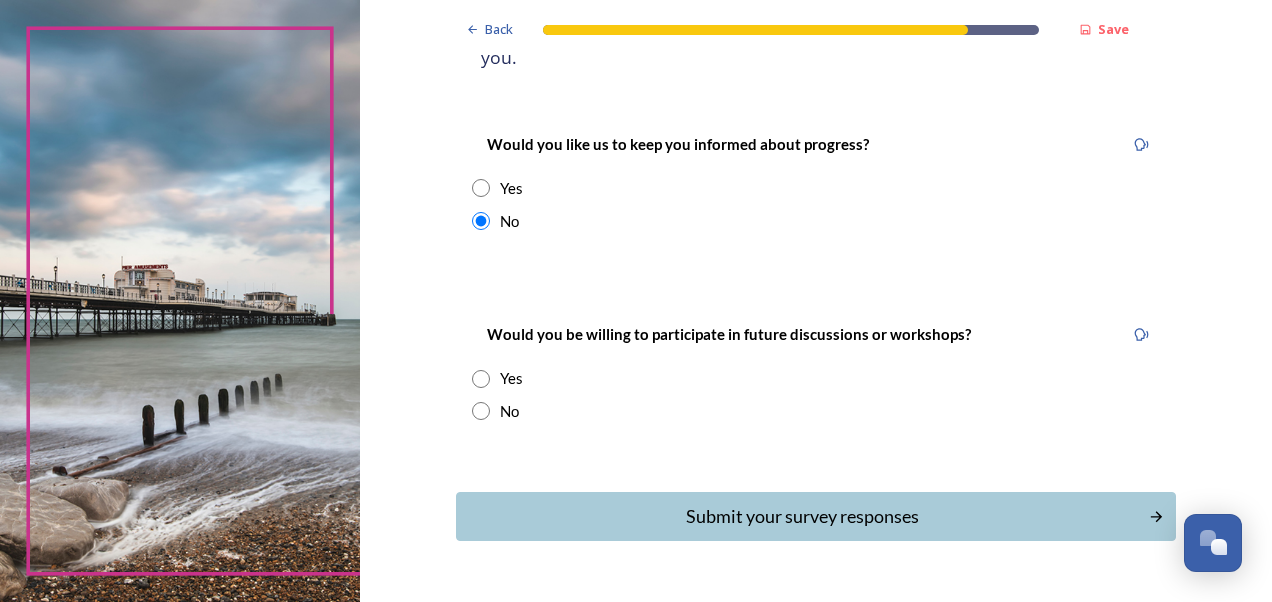 click on "No" at bounding box center (816, 411) 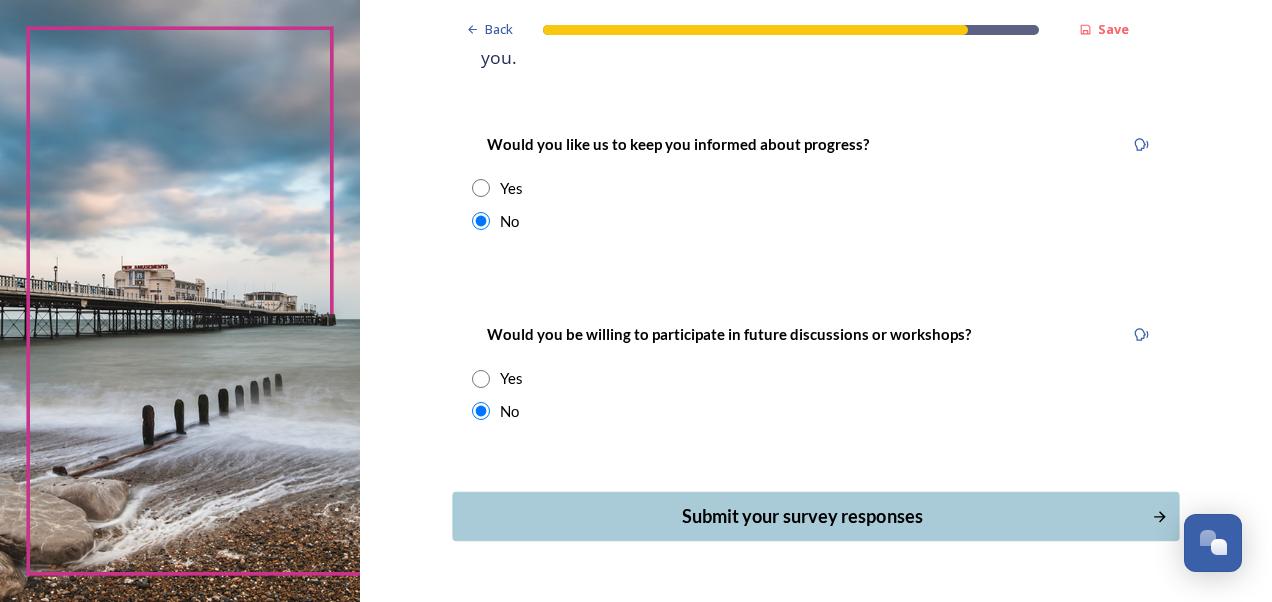click on "Submit your survey responses" at bounding box center (801, 516) 